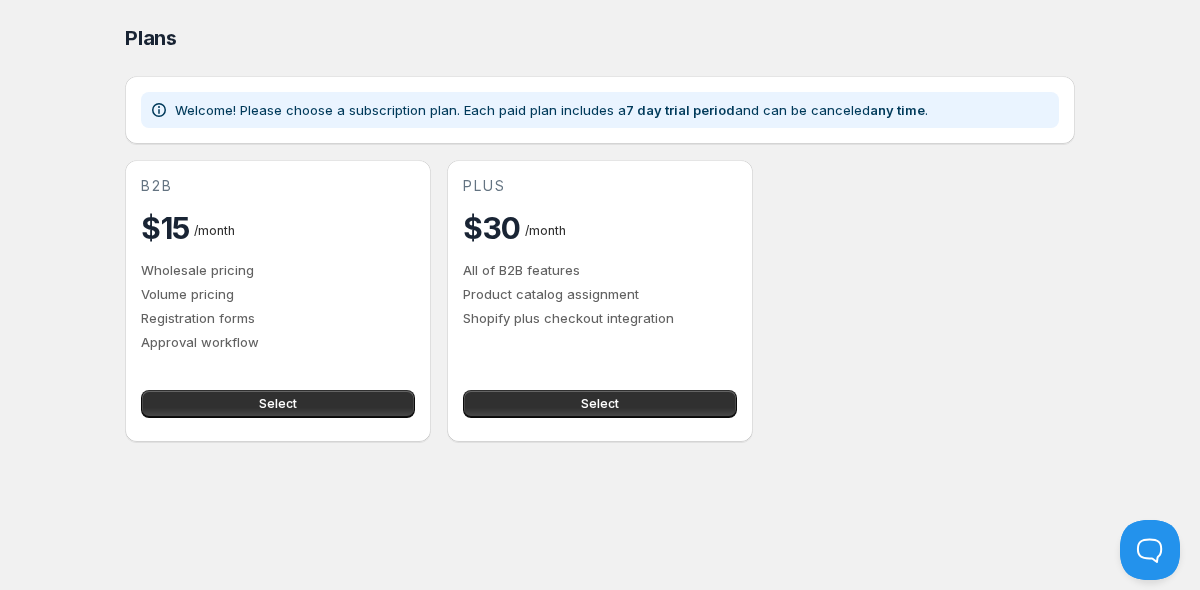 scroll, scrollTop: 0, scrollLeft: 0, axis: both 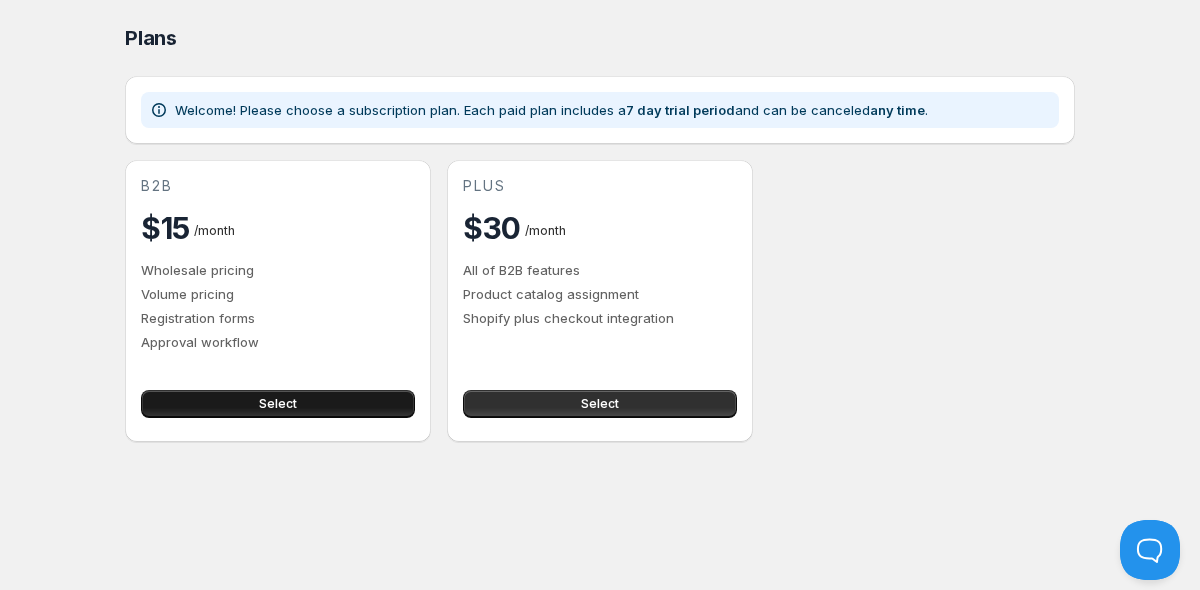 click on "Select" at bounding box center (278, 404) 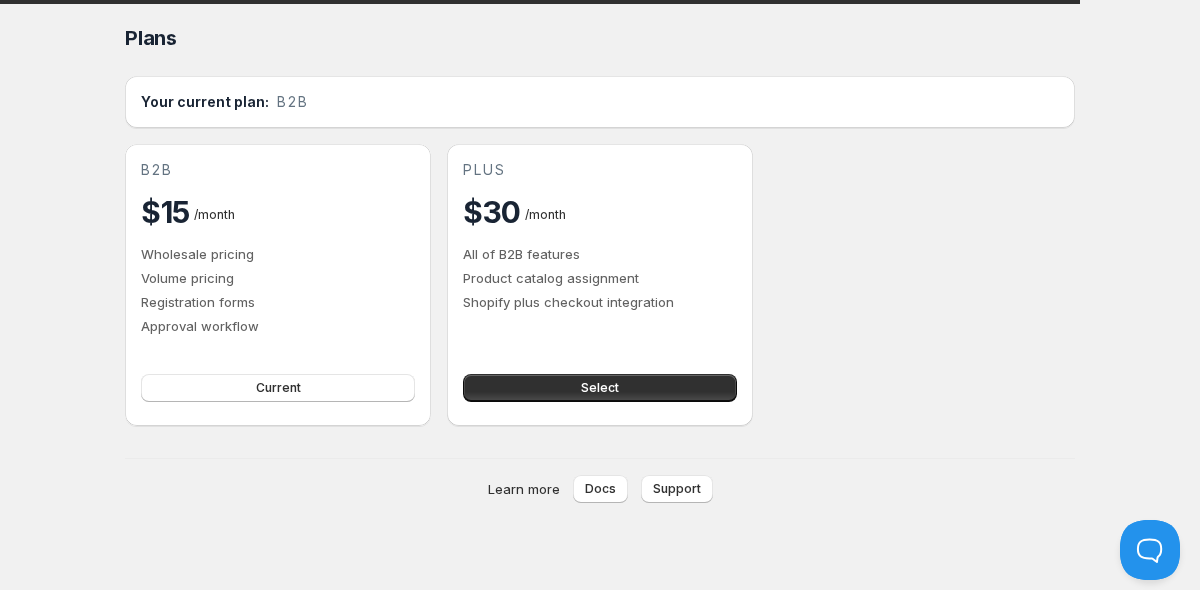 scroll, scrollTop: 0, scrollLeft: 0, axis: both 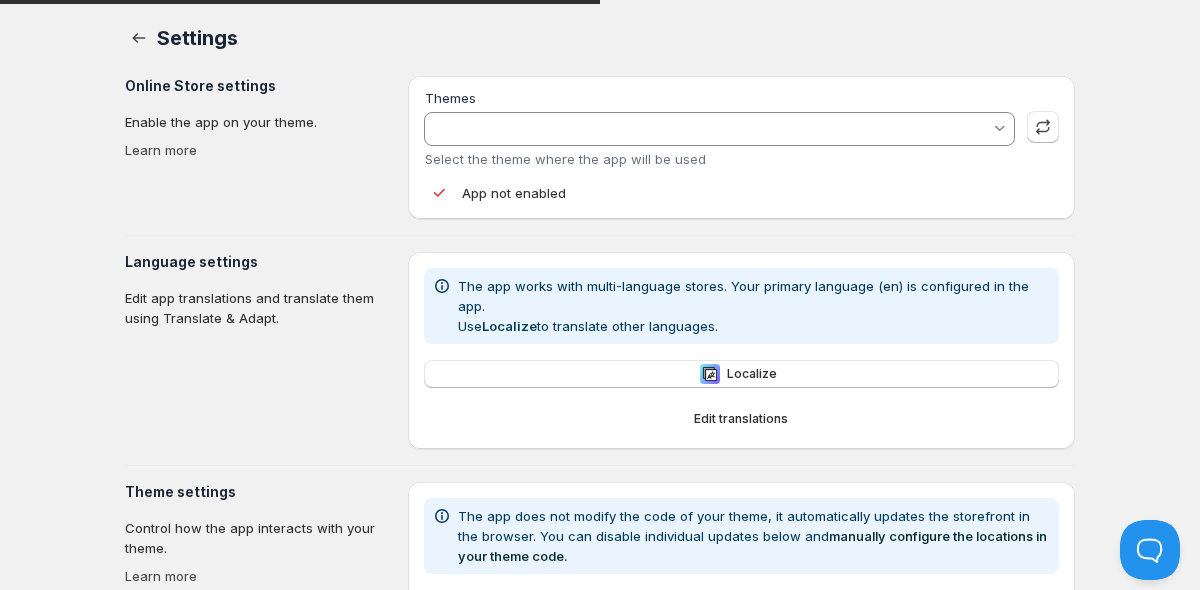 type on "Stiletto" 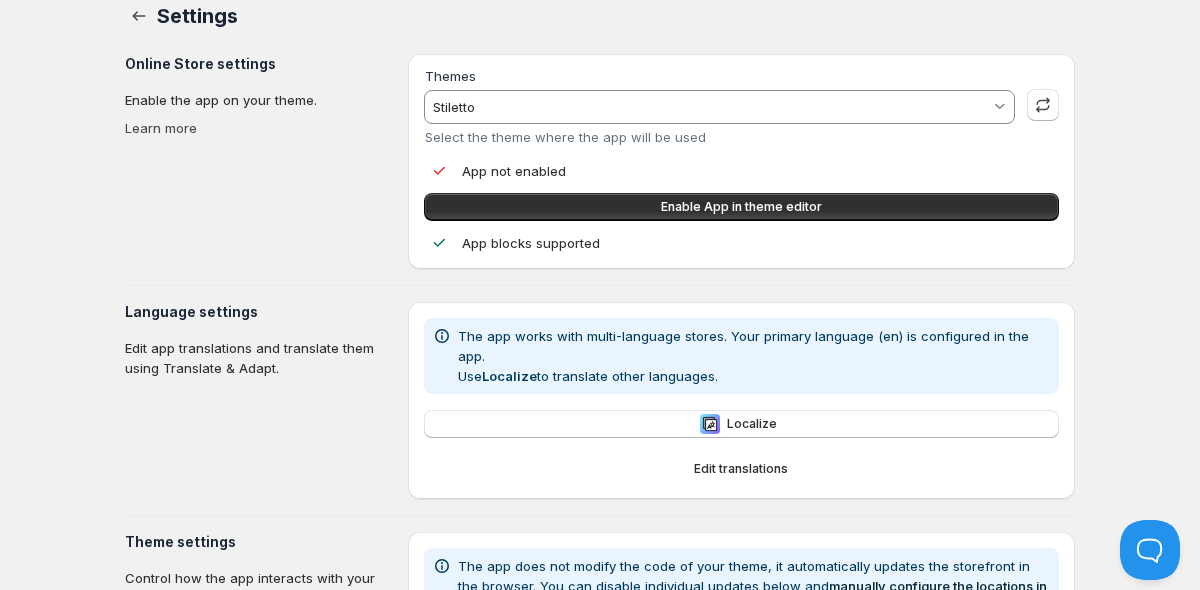 scroll, scrollTop: 27, scrollLeft: 0, axis: vertical 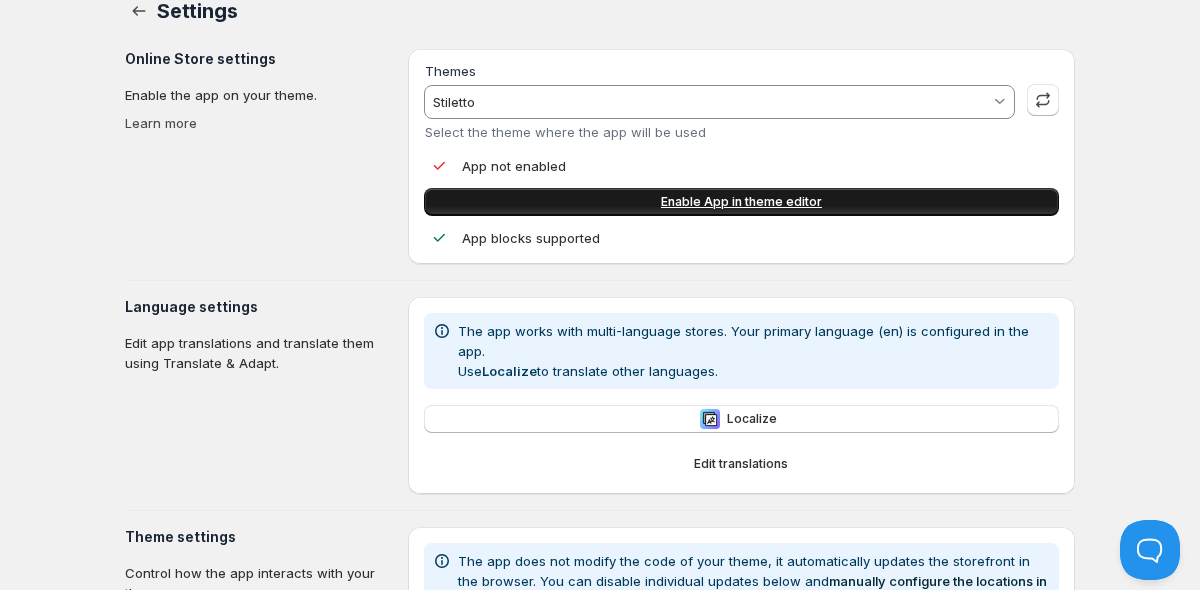 click on "Enable App in theme editor" at bounding box center (741, 202) 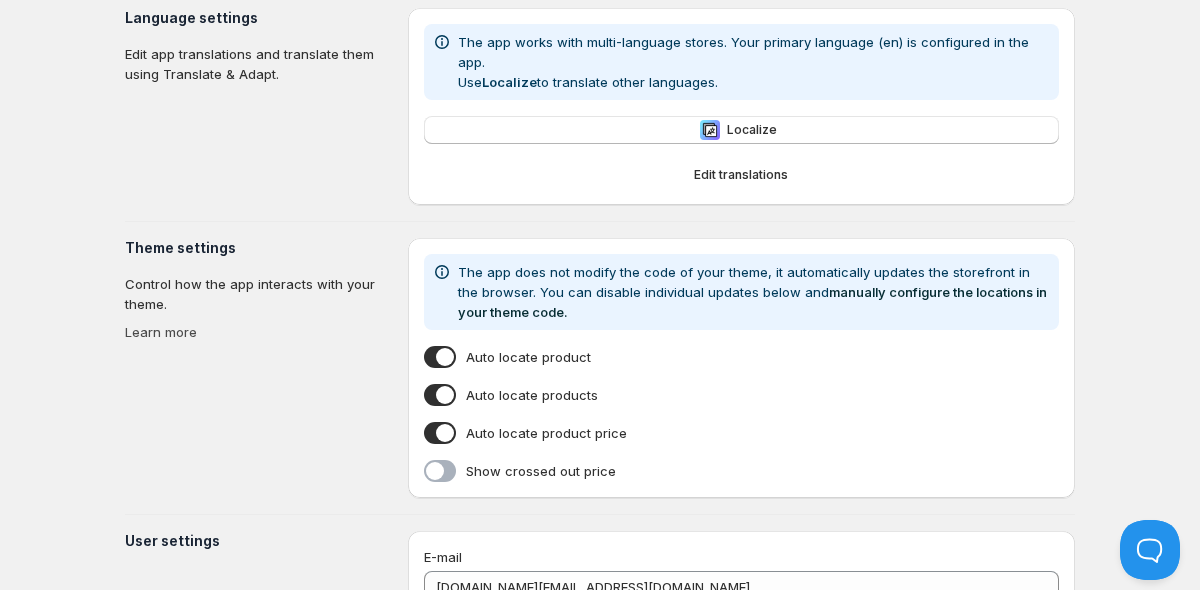 scroll, scrollTop: 0, scrollLeft: 0, axis: both 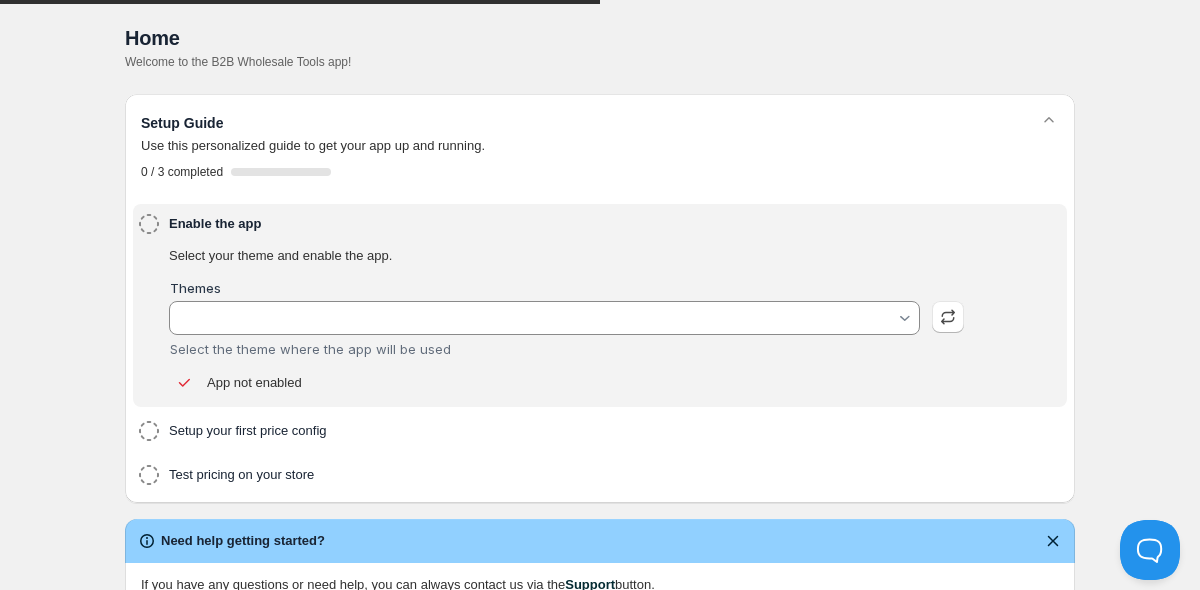 type on "Stiletto" 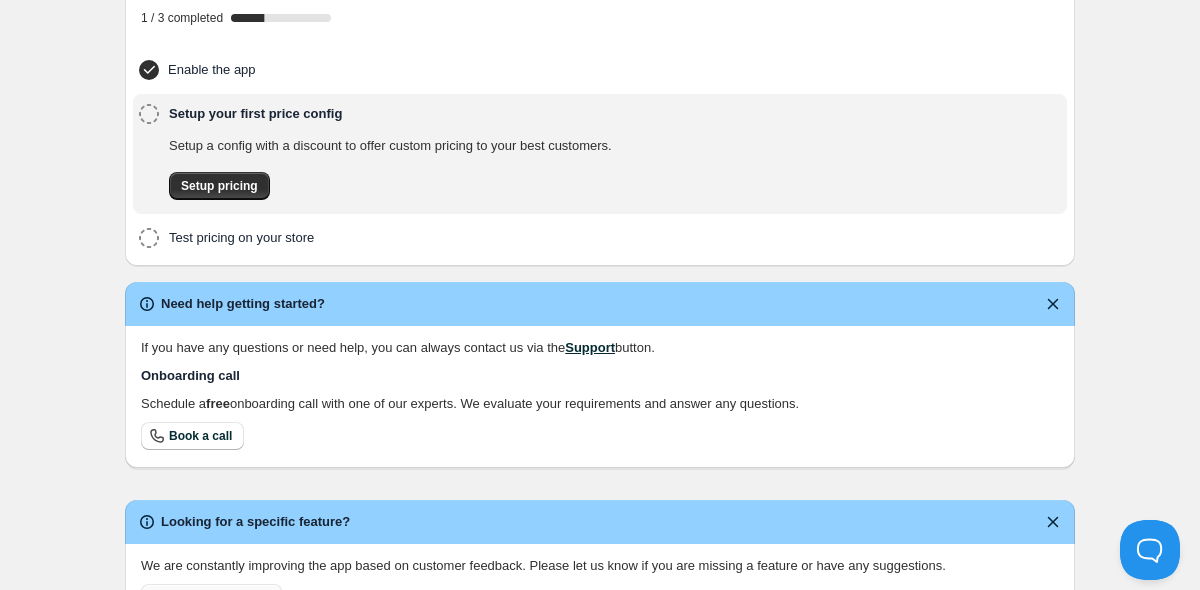 scroll, scrollTop: 91, scrollLeft: 0, axis: vertical 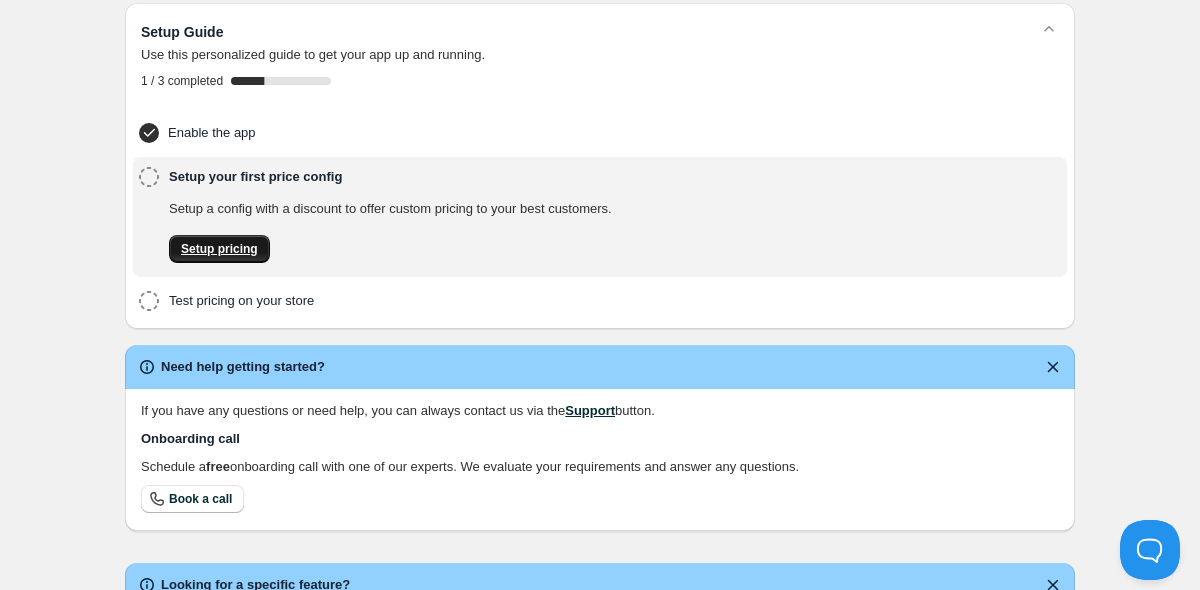click on "Setup pricing" at bounding box center (219, 249) 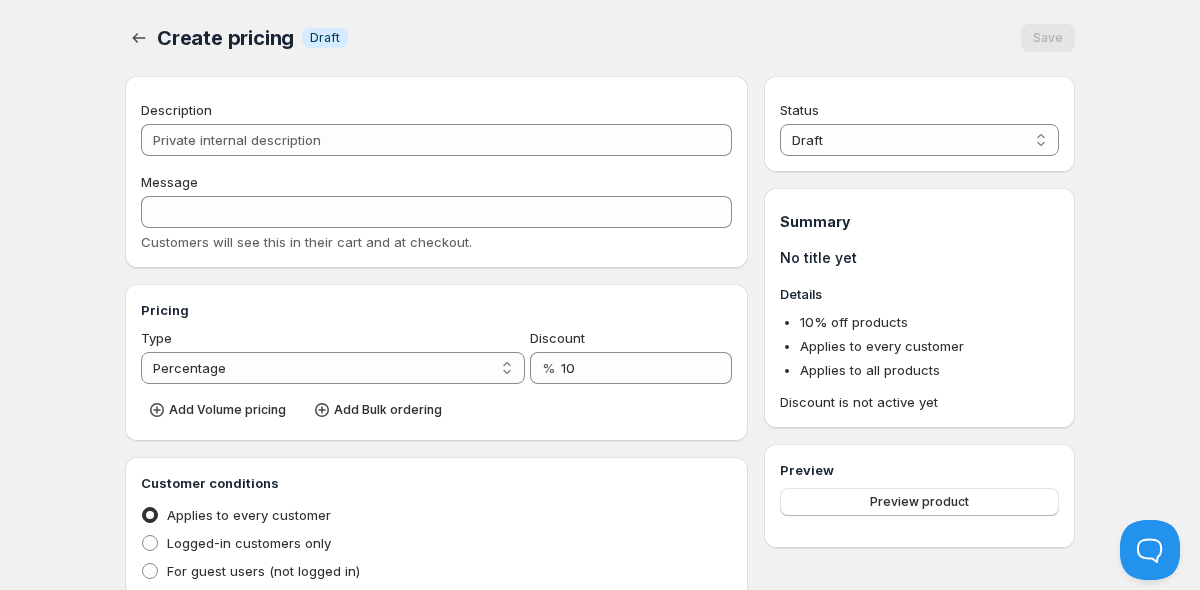 scroll, scrollTop: 0, scrollLeft: 0, axis: both 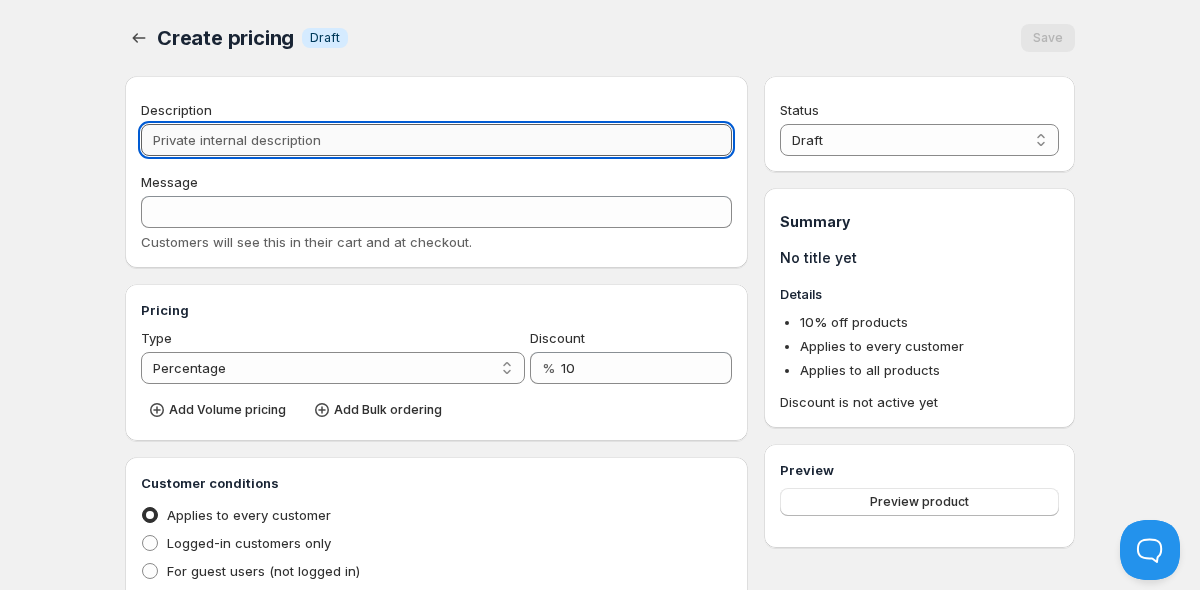 click on "Description" at bounding box center (436, 140) 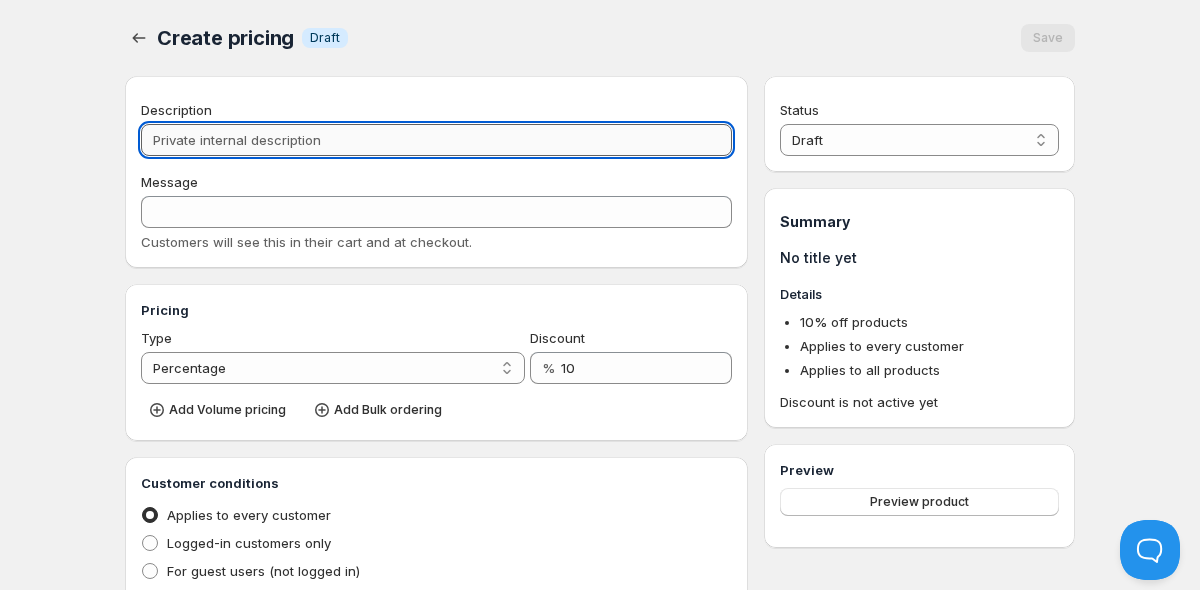 type on "W" 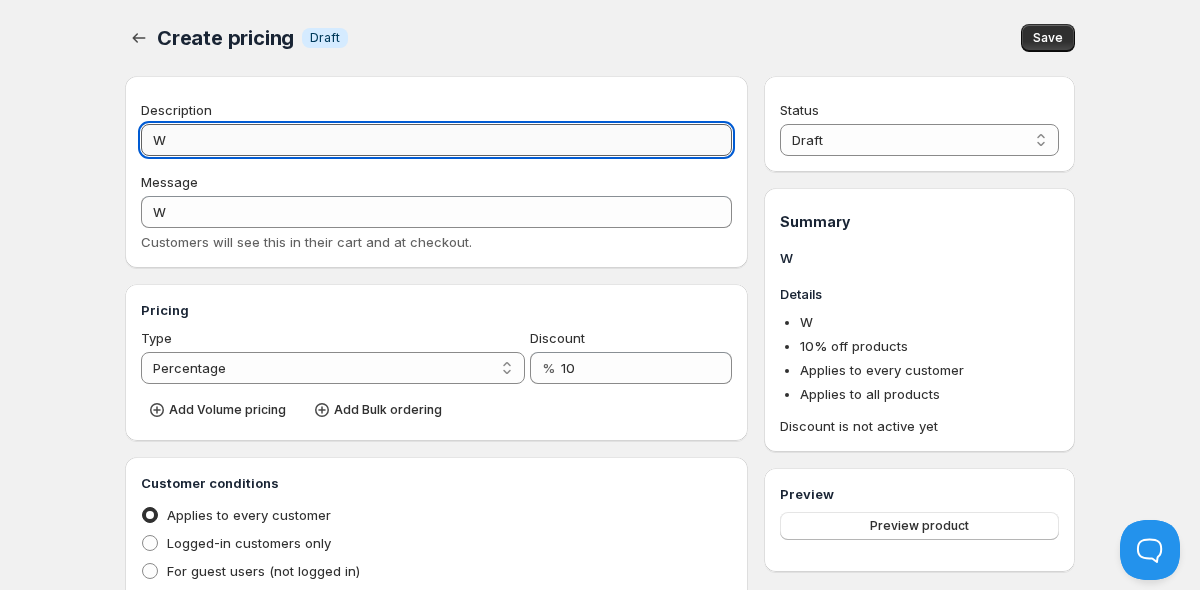 type on "Wh" 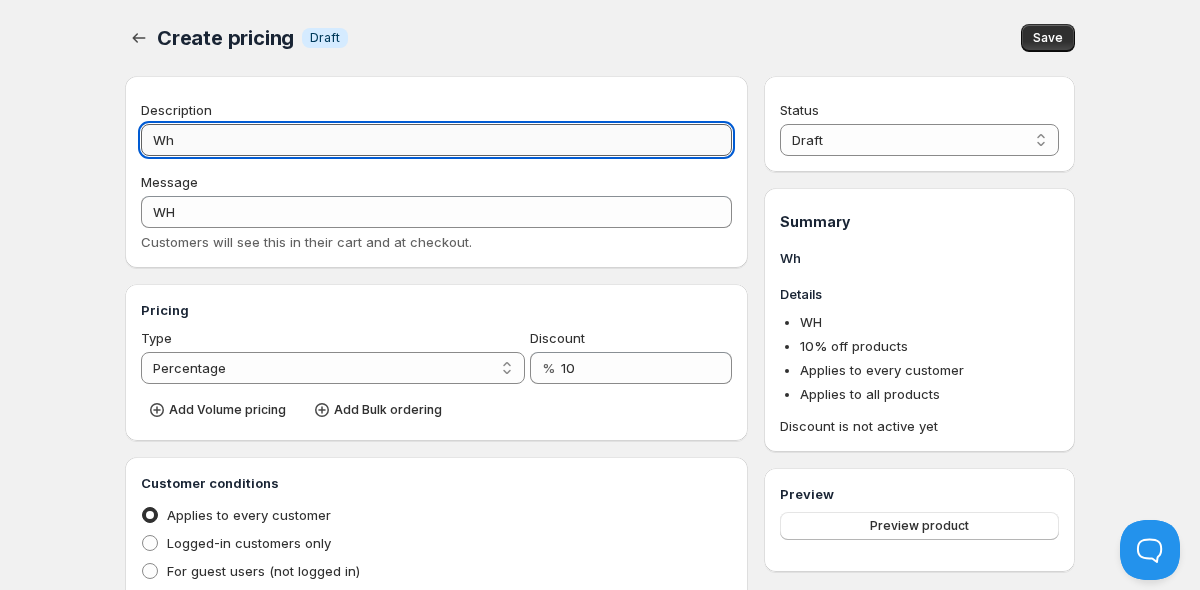 type on "Who" 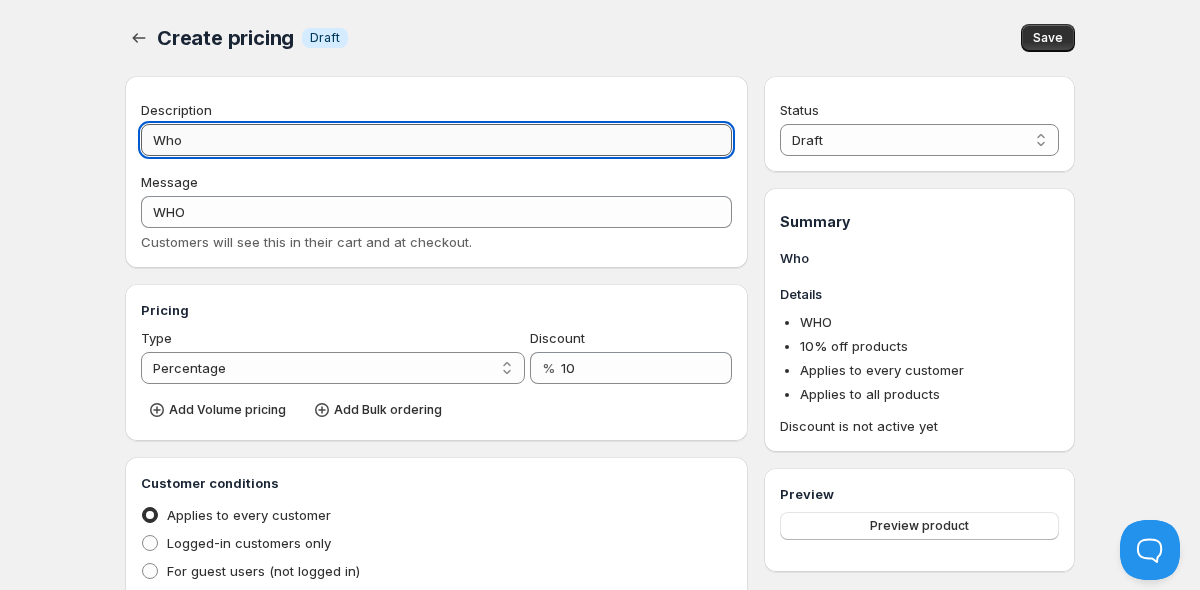 type on "Whol" 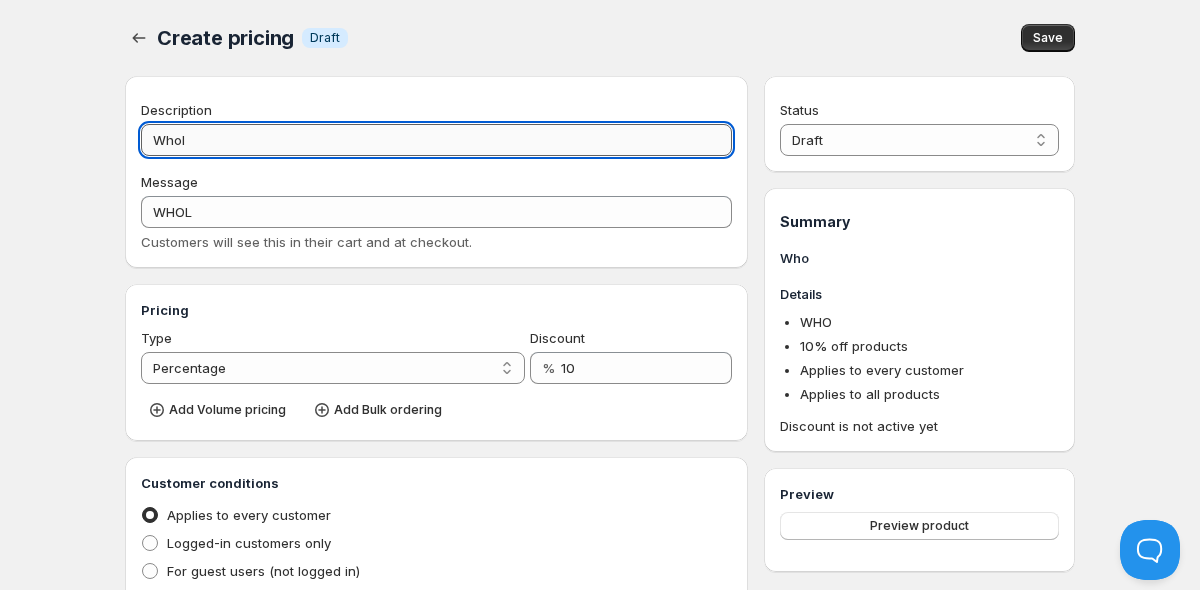 type on "Whole" 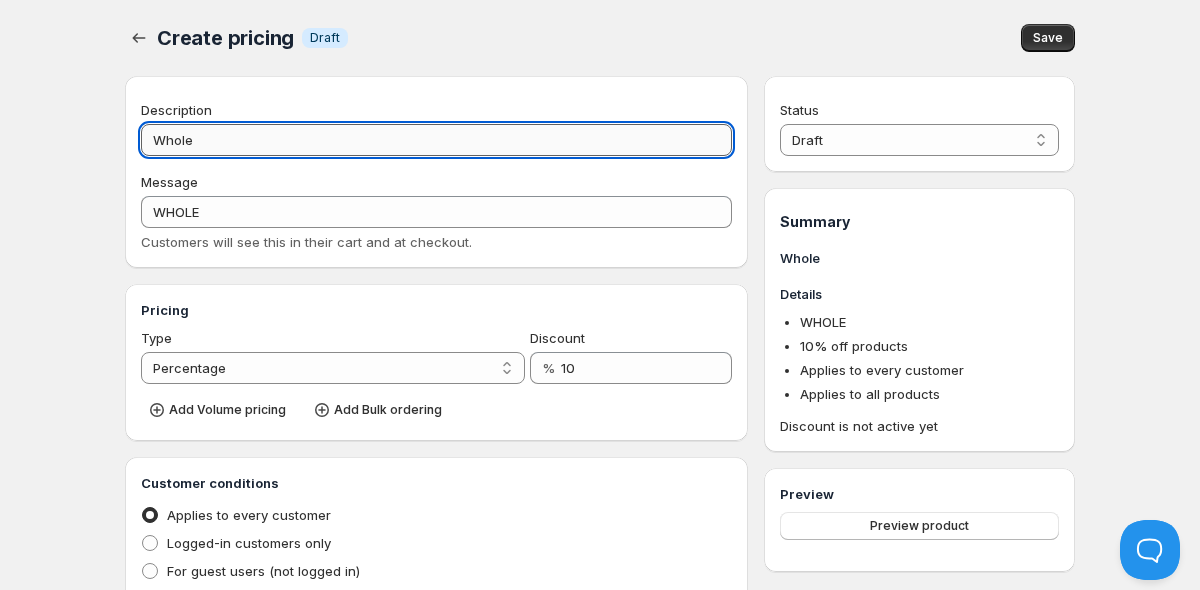 type on "Wholes" 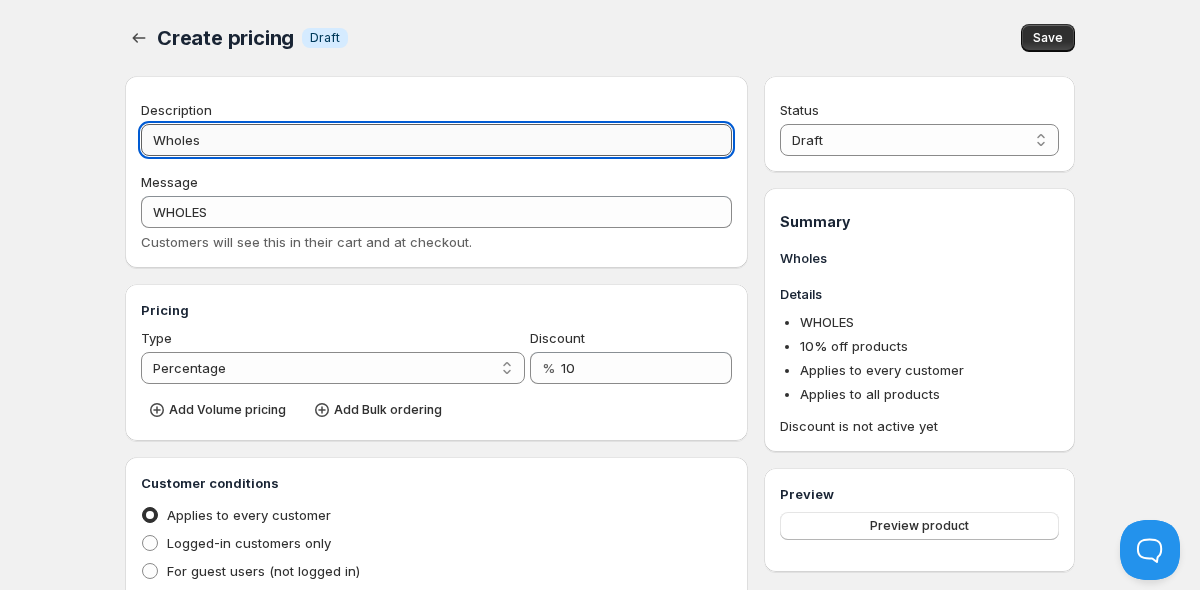 type on "Wholesa" 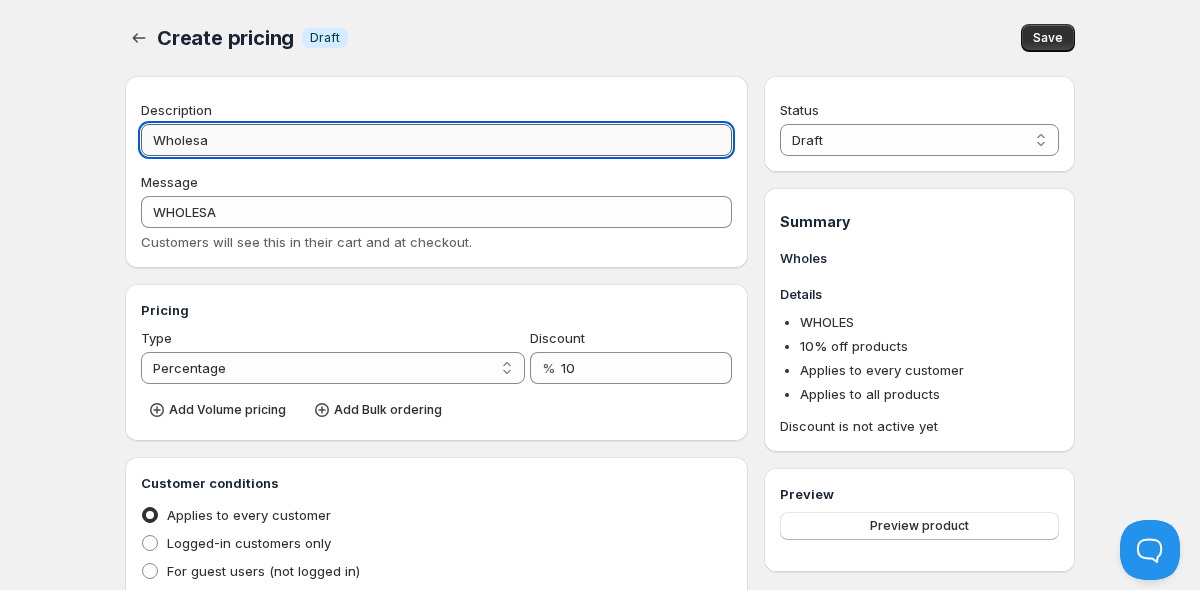 type on "Wholesal" 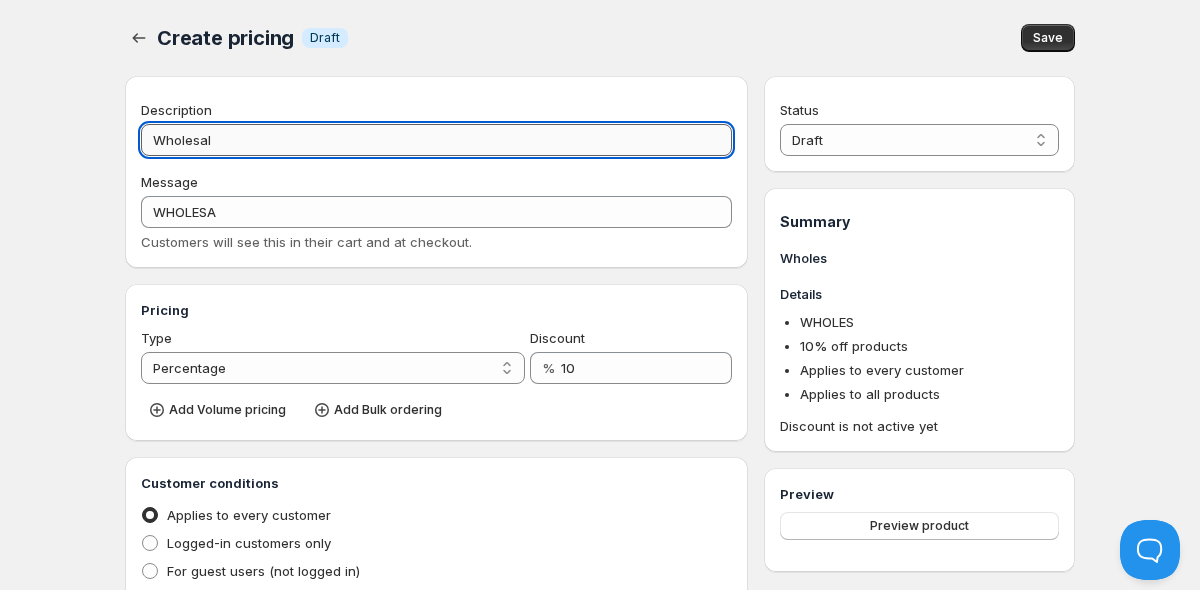 type on "WHOLESAL" 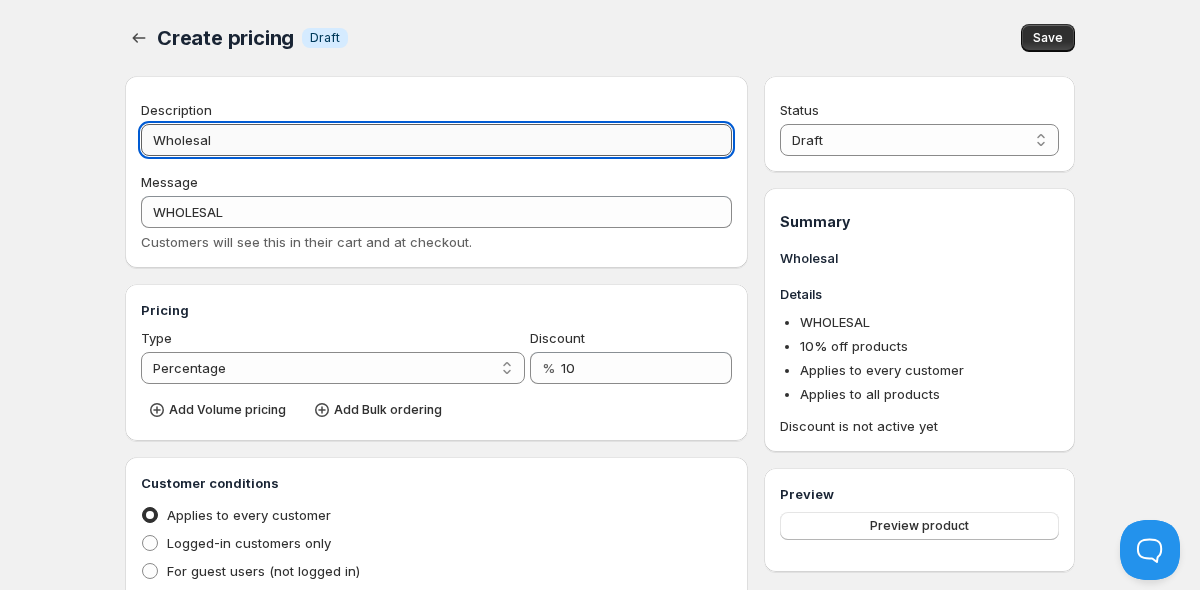type on "Wholesale" 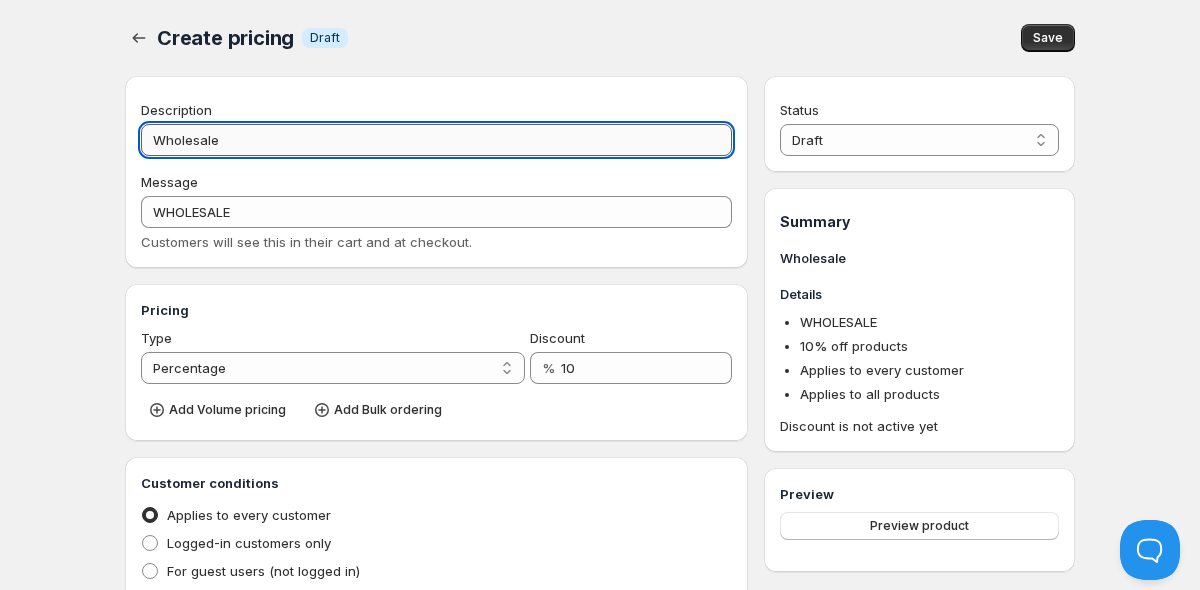 type on "Wholesale D" 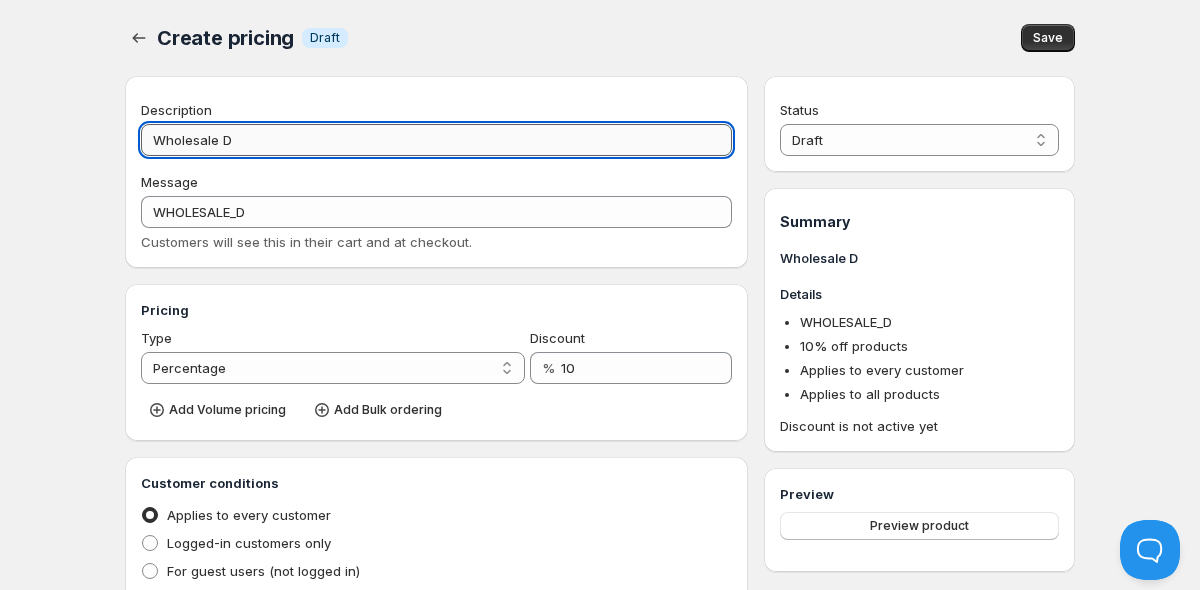 type on "Wholesale Di" 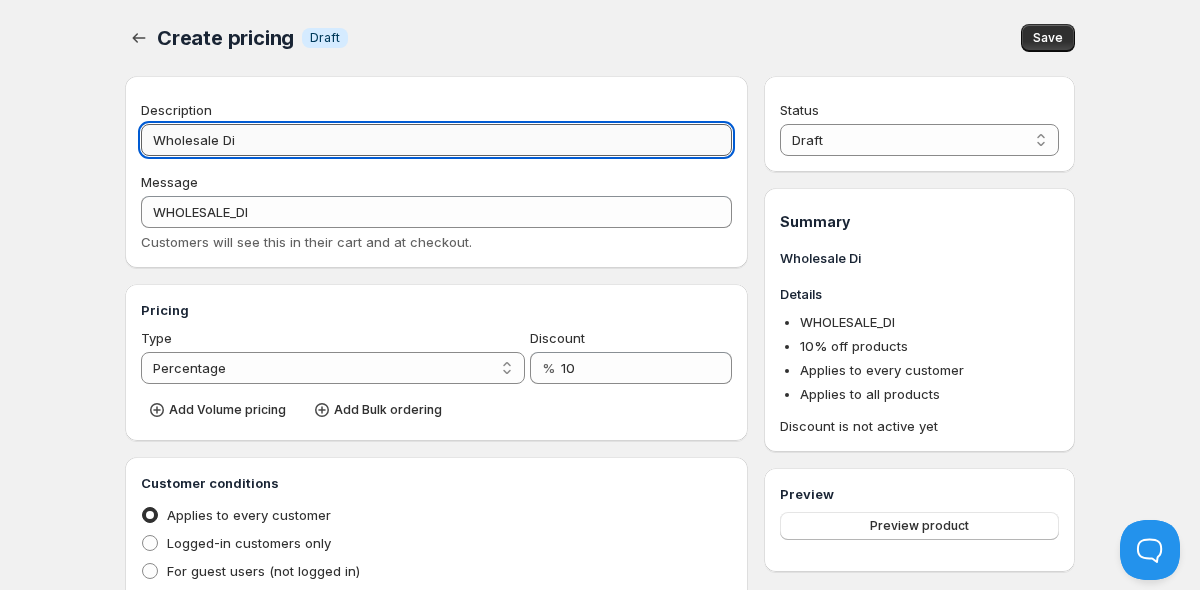 type on "Wholesale Dis" 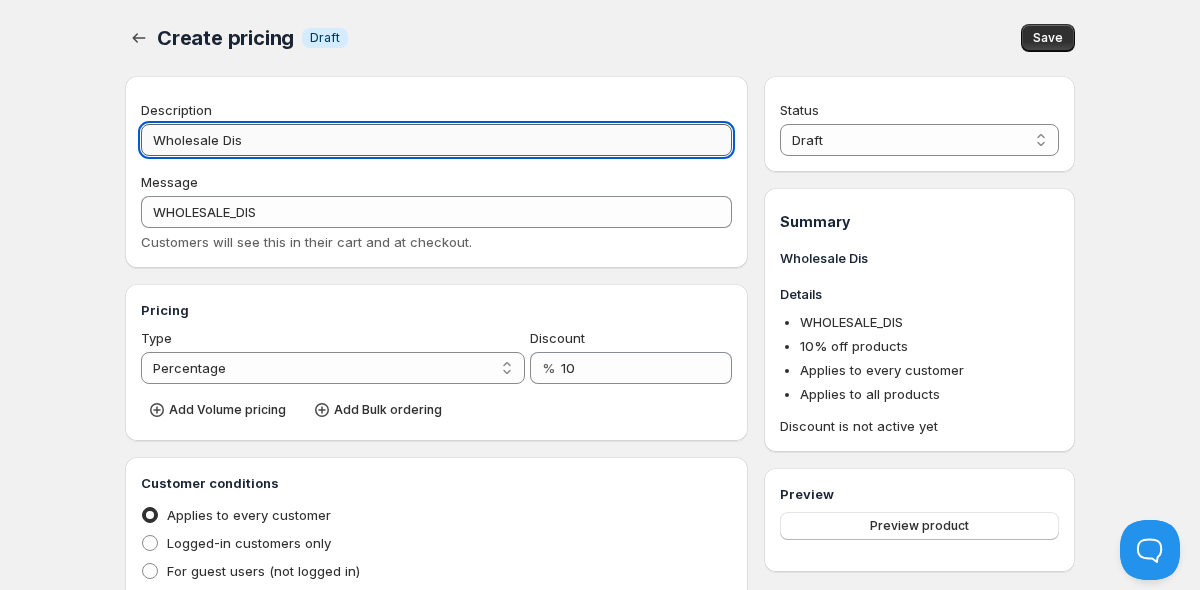 type on "Wholesale Disc" 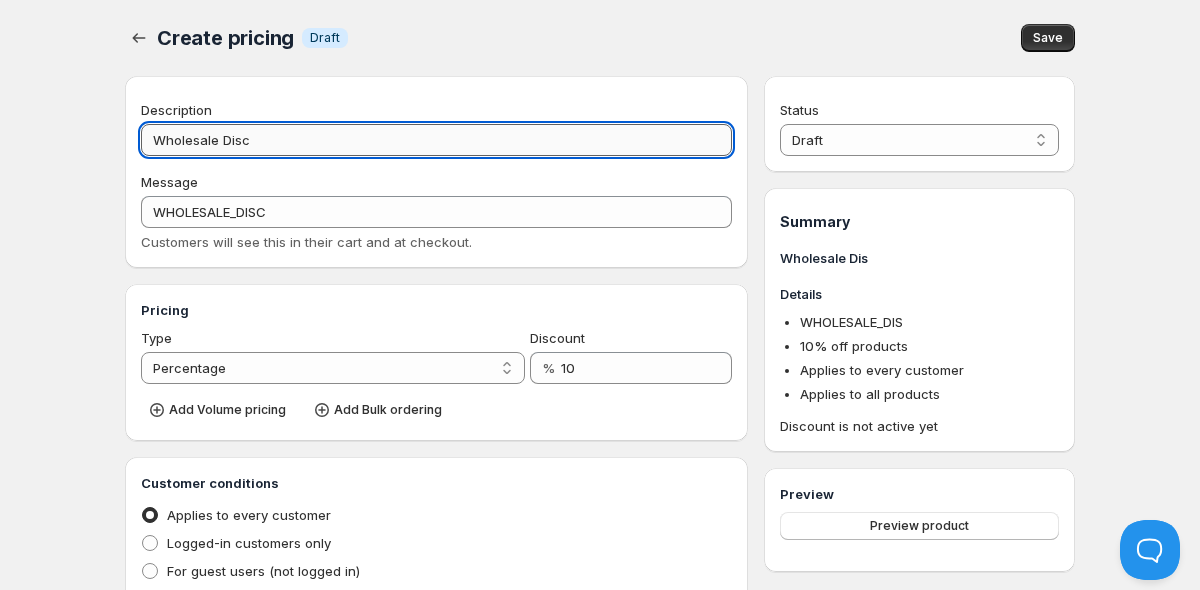 type on "Wholesale Disco" 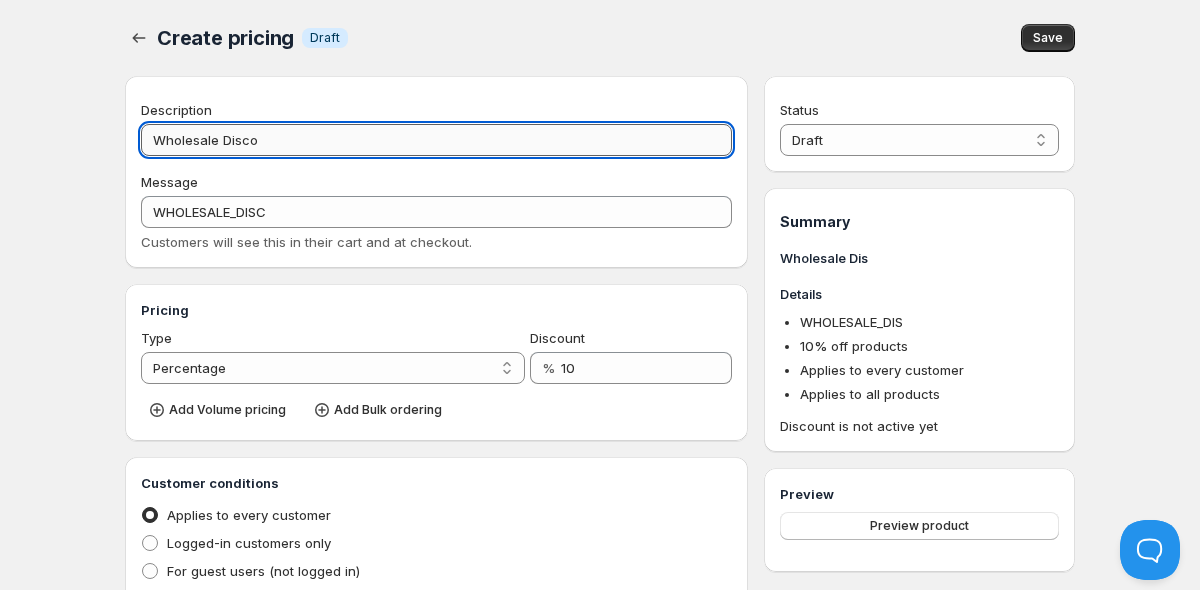 type on "WHOLESALE_DISCO" 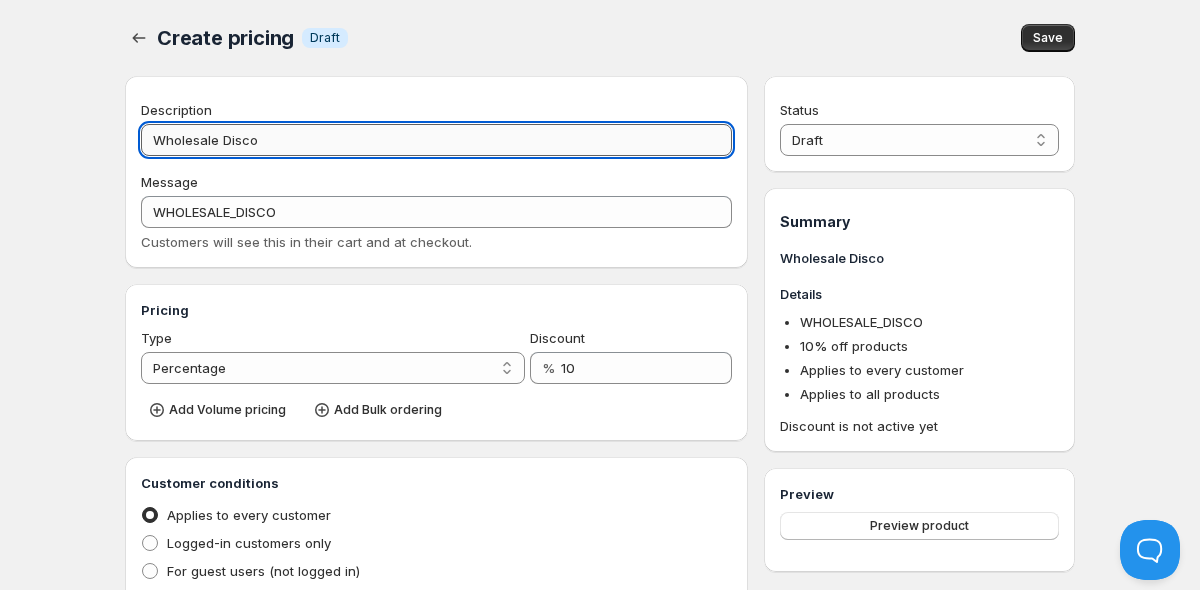 type on "Wholesale Discou" 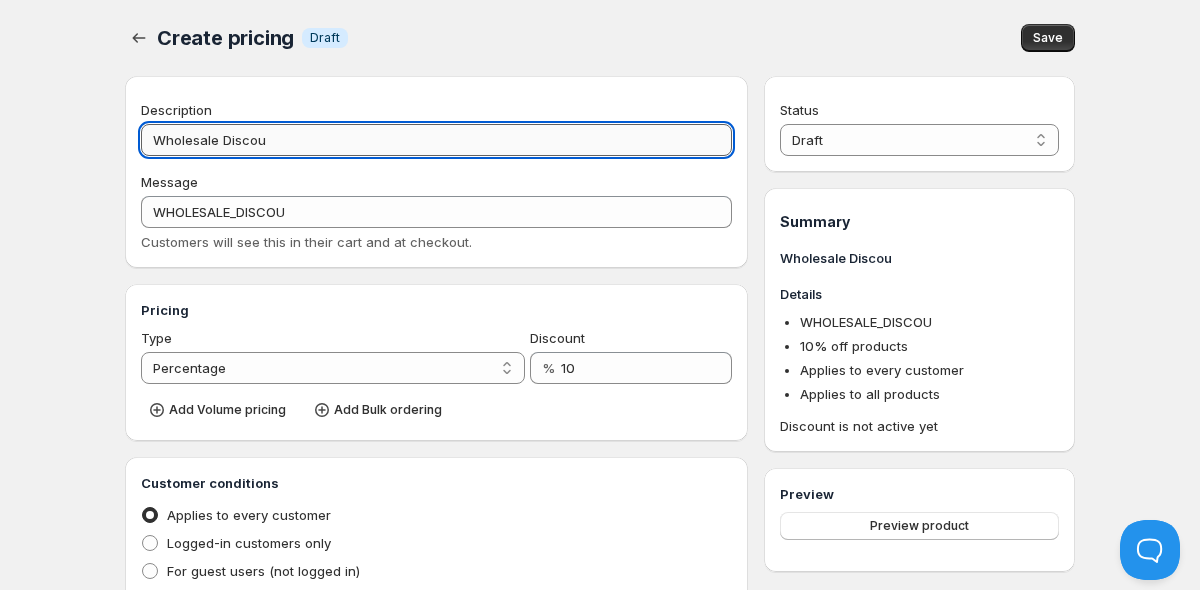 type on "Wholesale Discoun" 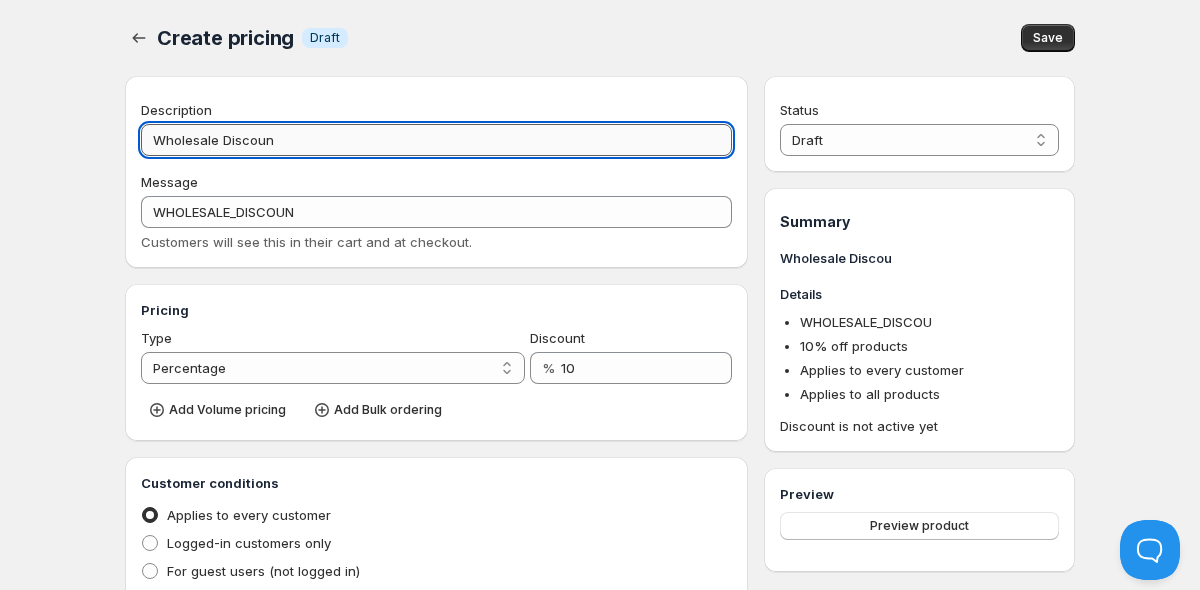 type on "Wholesale Discount" 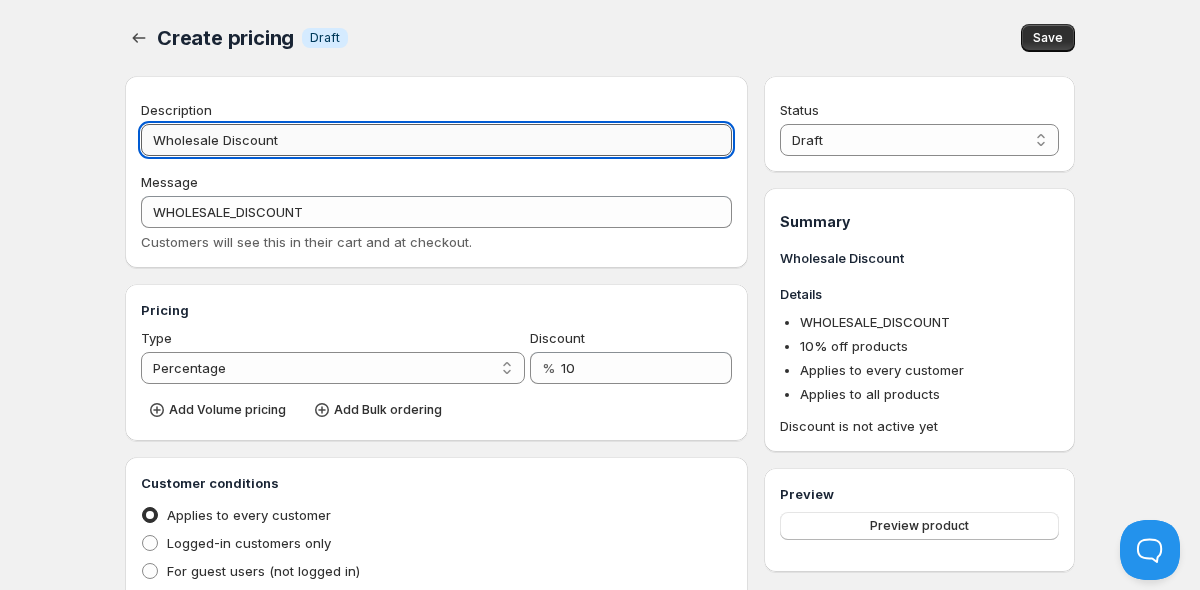 type on "Wholesale Discount A" 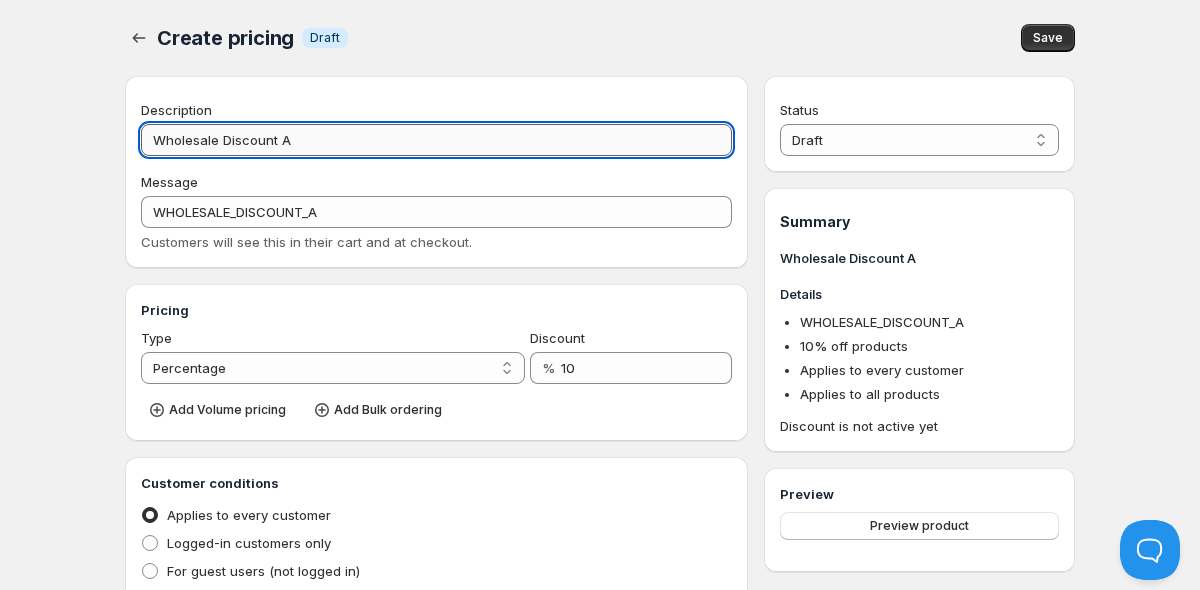 type on "Wholesale Discount Al" 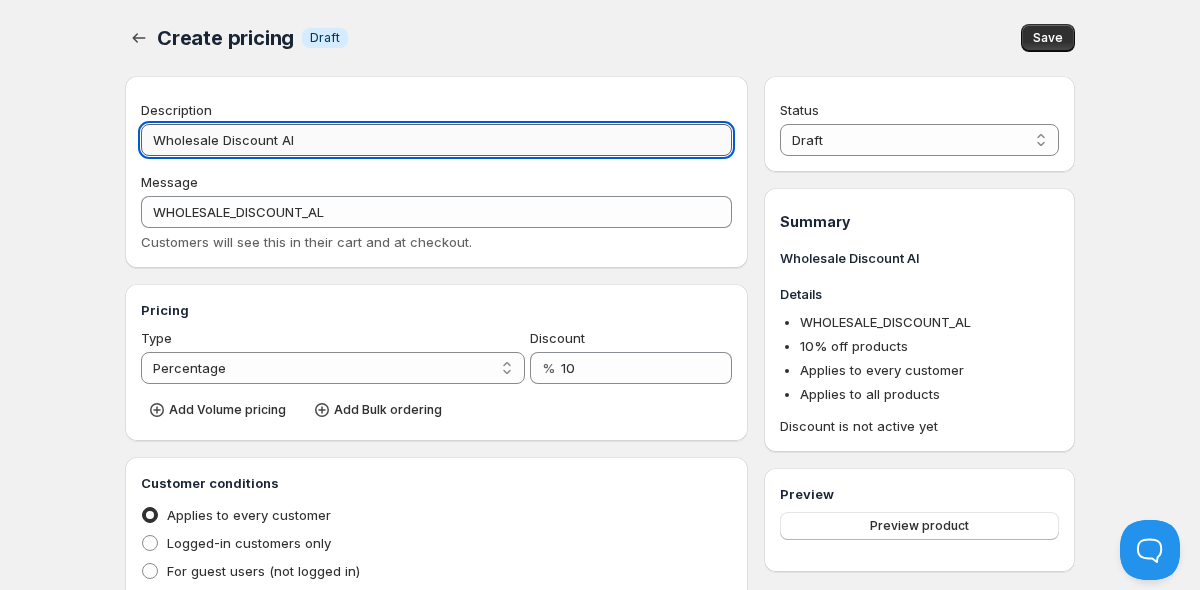 type on "Wholesale Discount All" 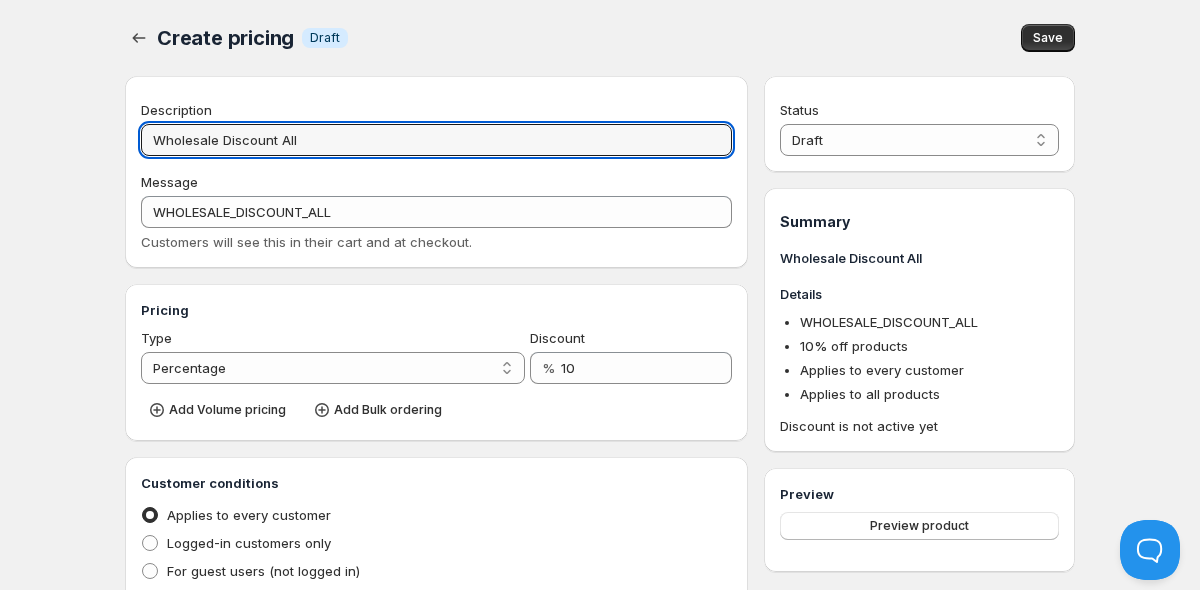 type on "Wholesale Discount All" 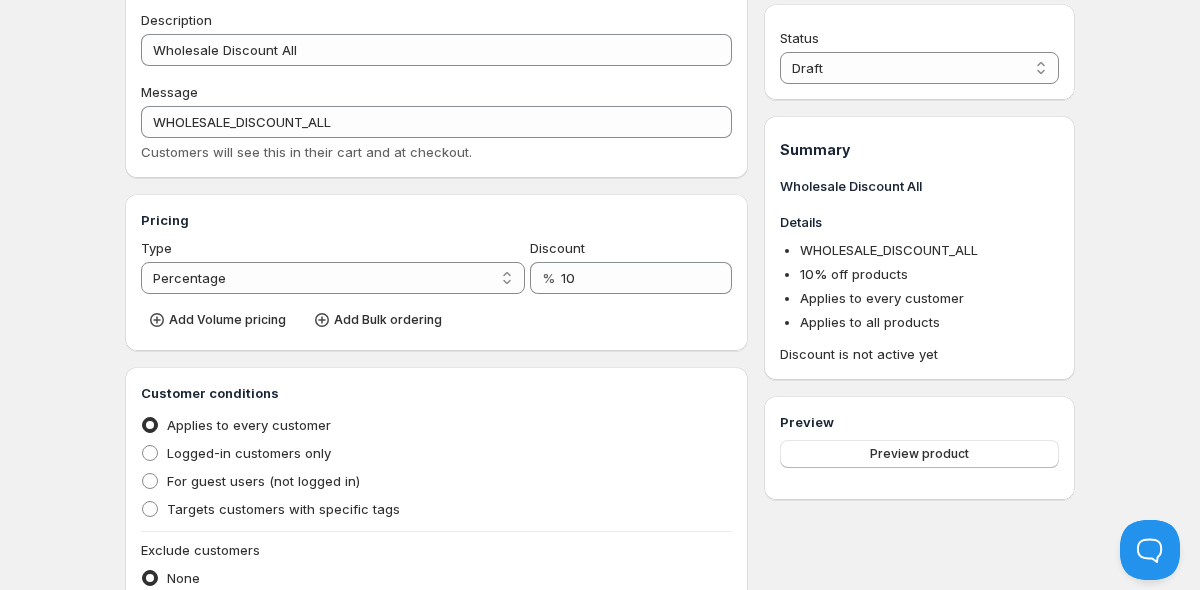 scroll, scrollTop: 95, scrollLeft: 0, axis: vertical 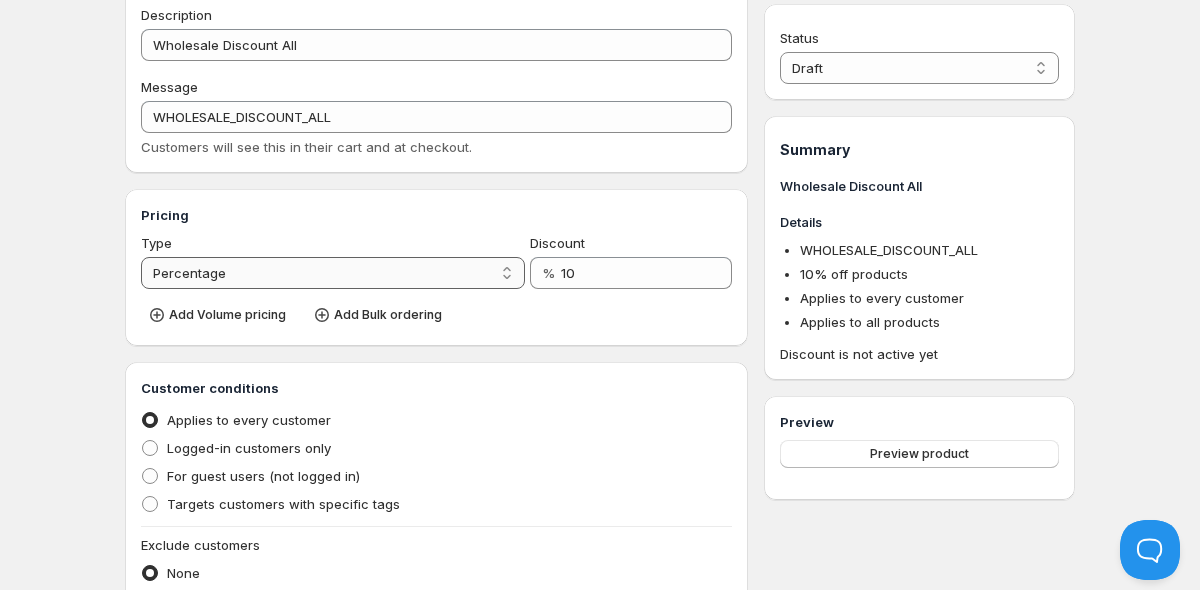 click on "Percentage Absolute" at bounding box center [333, 273] 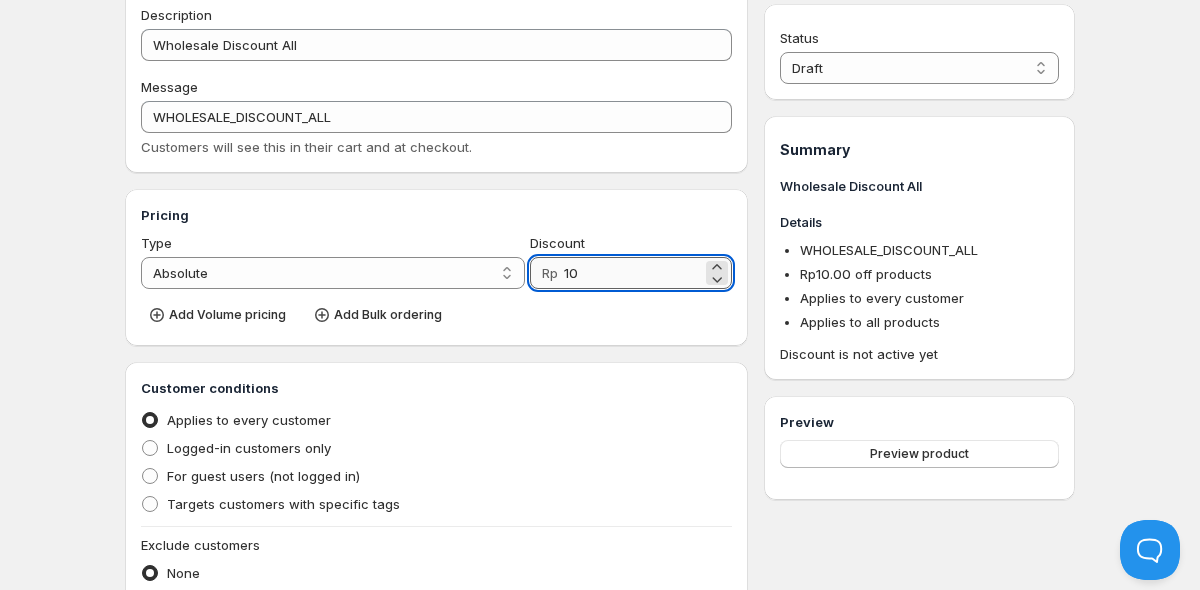 click on "10" at bounding box center [633, 273] 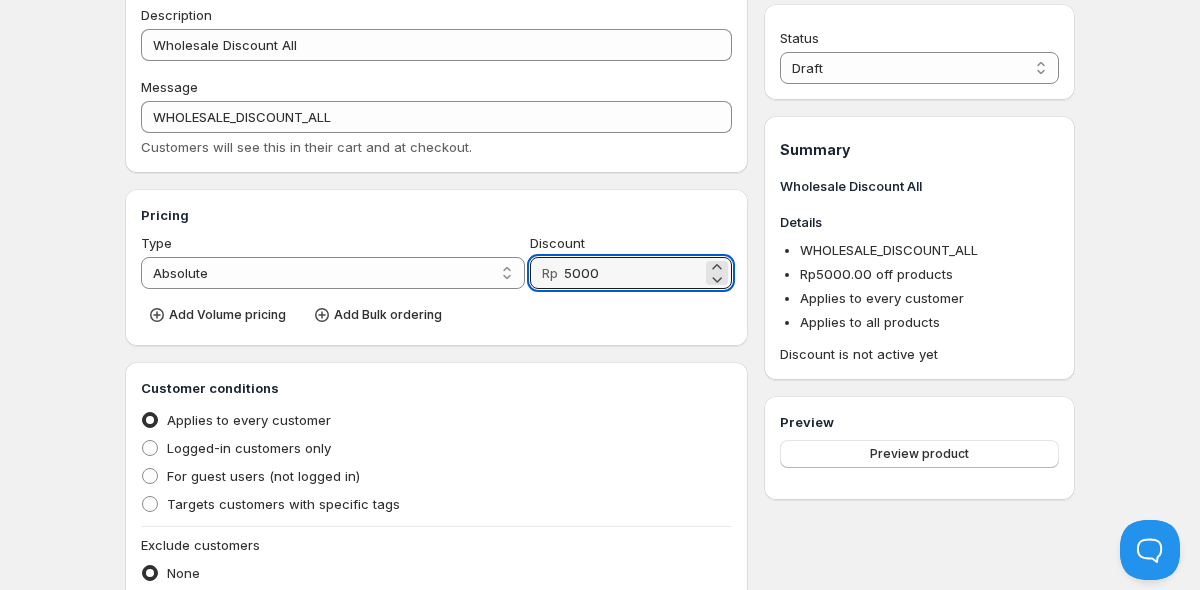 type on "5000" 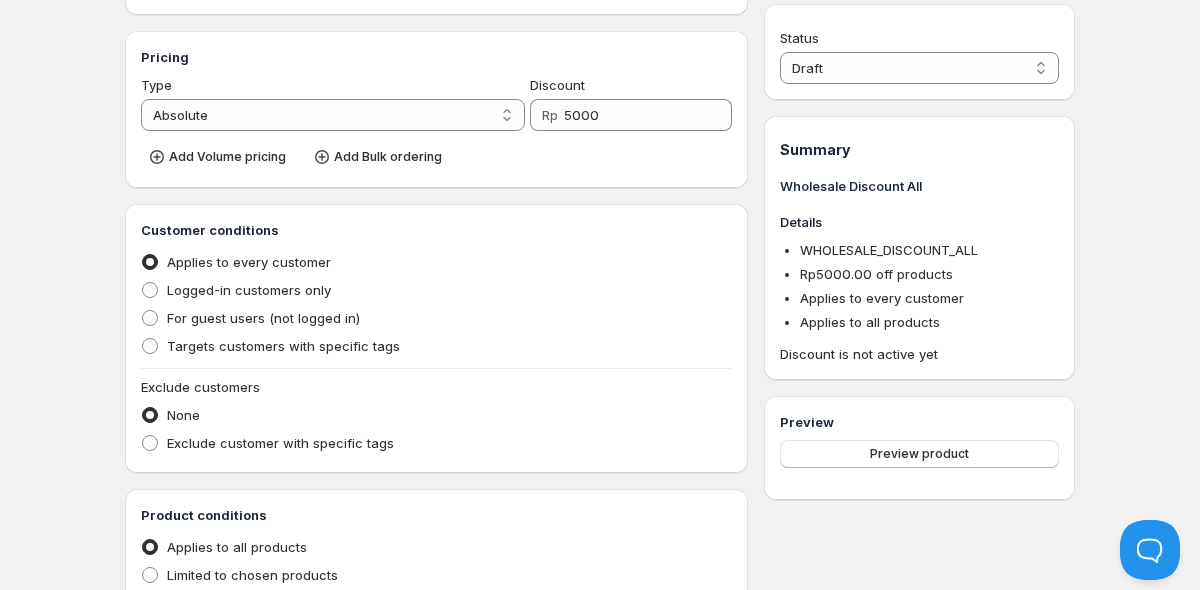 scroll, scrollTop: 255, scrollLeft: 0, axis: vertical 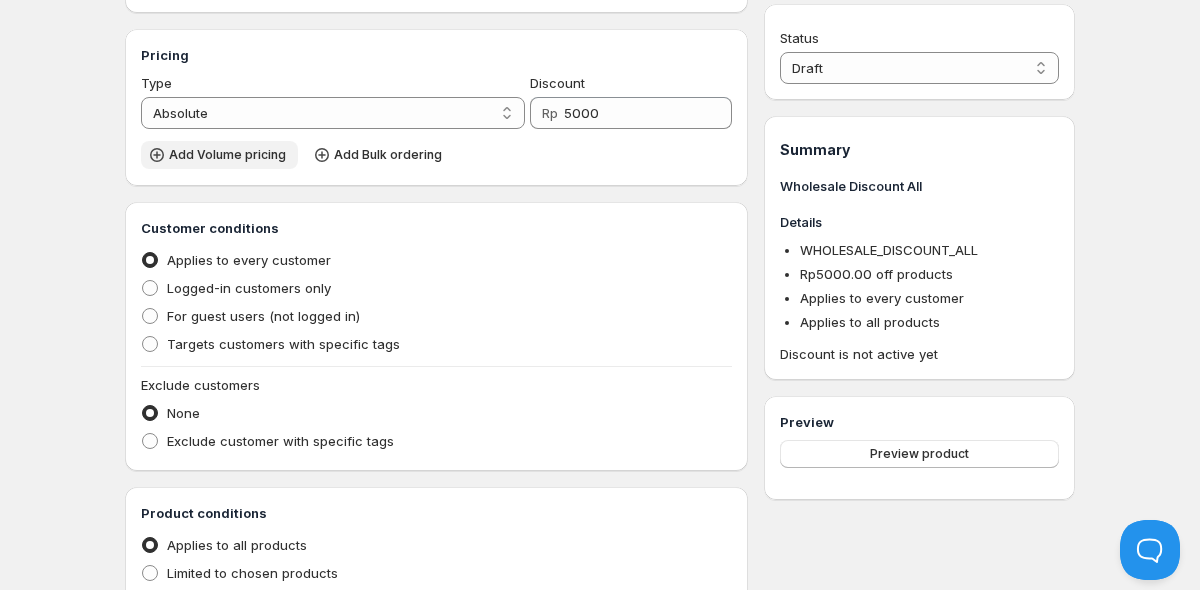 click on "Add Volume pricing" at bounding box center [227, 155] 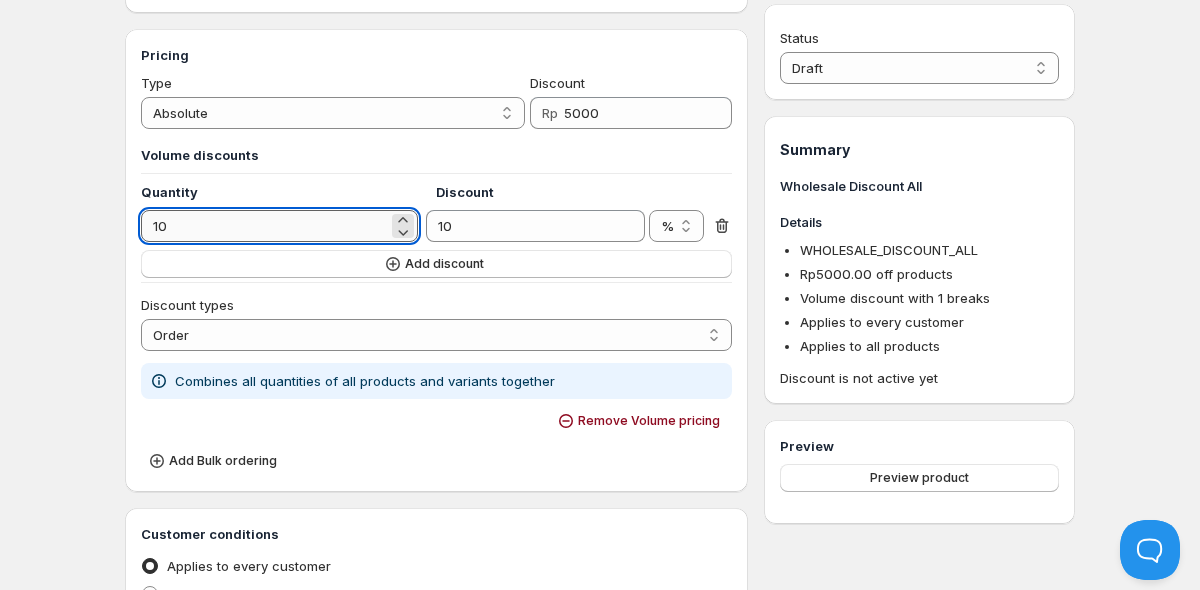 click on "10" at bounding box center (264, 226) 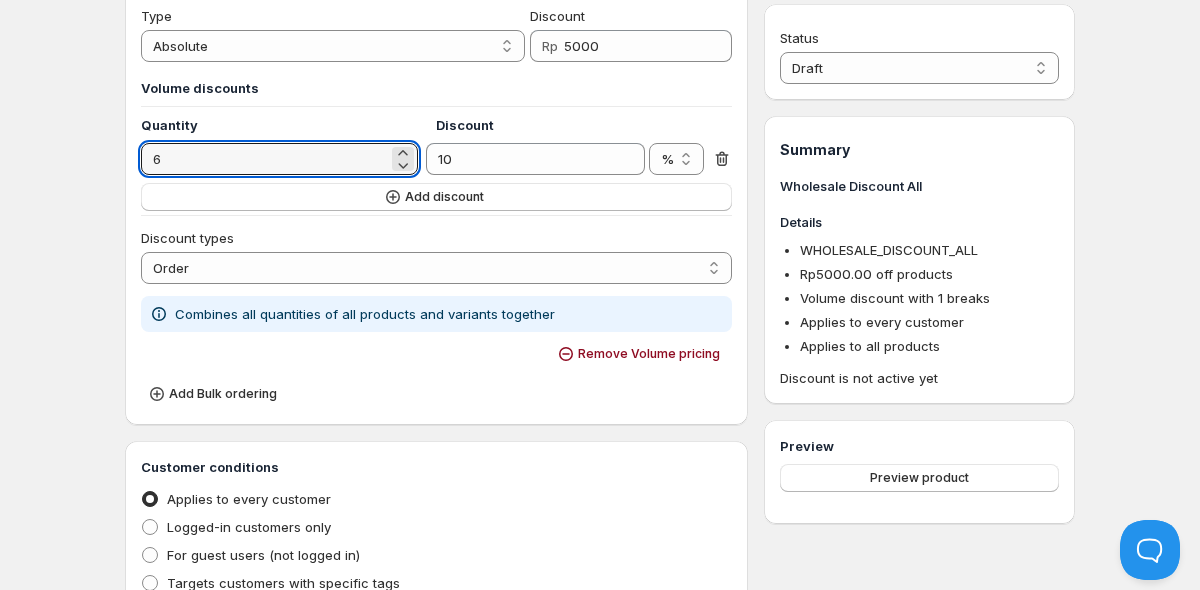 scroll, scrollTop: 335, scrollLeft: 0, axis: vertical 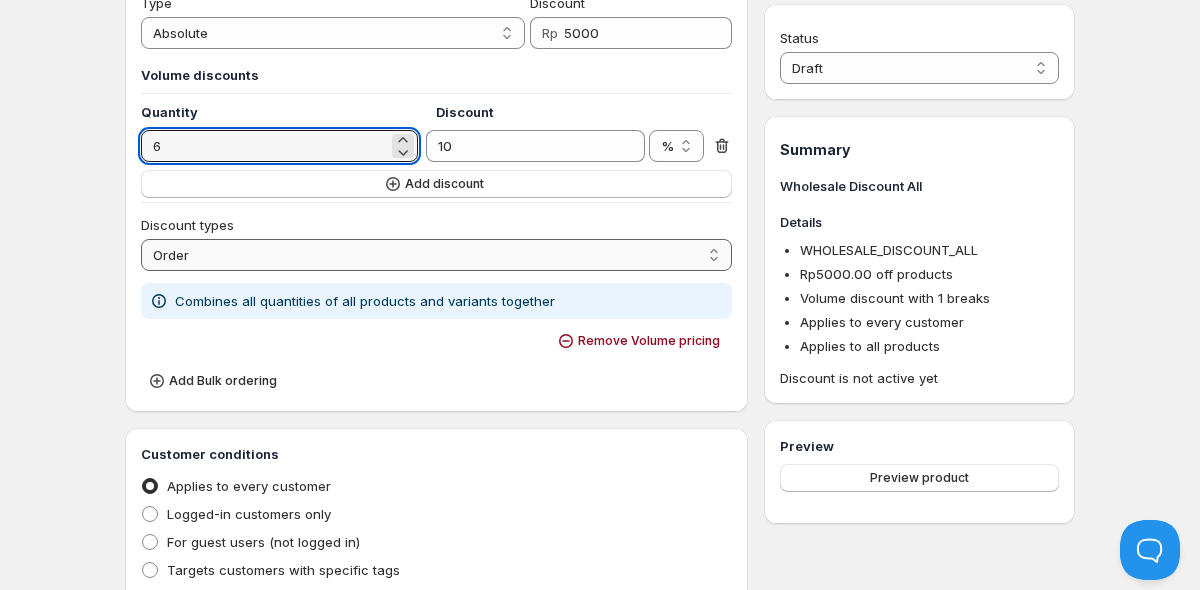 type on "6" 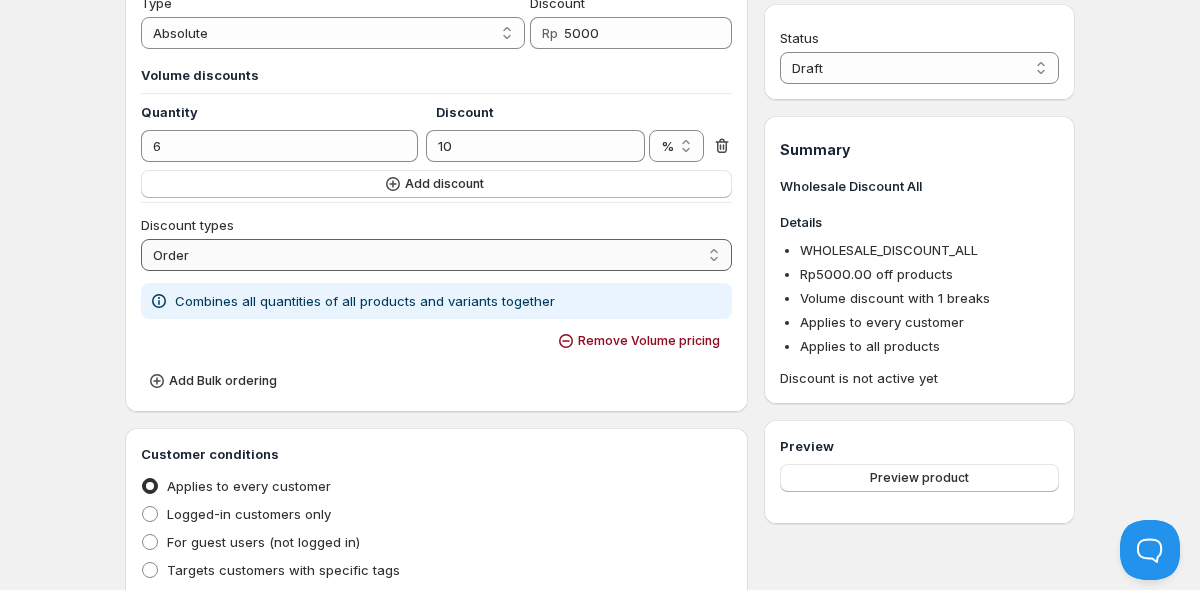select on "2" 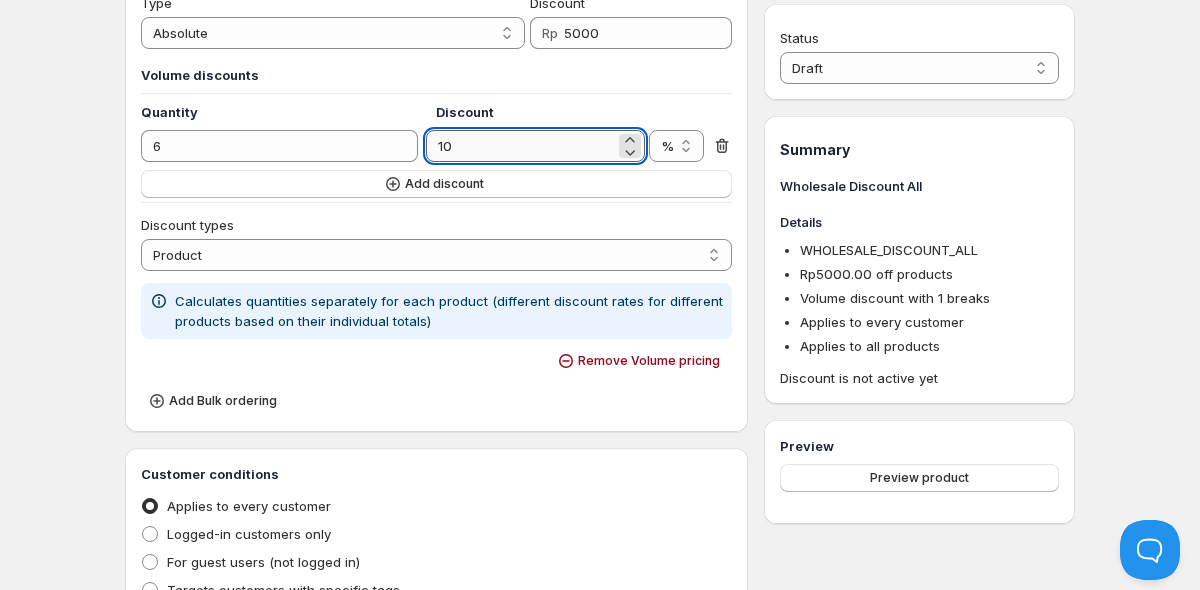 click on "10" at bounding box center [520, 146] 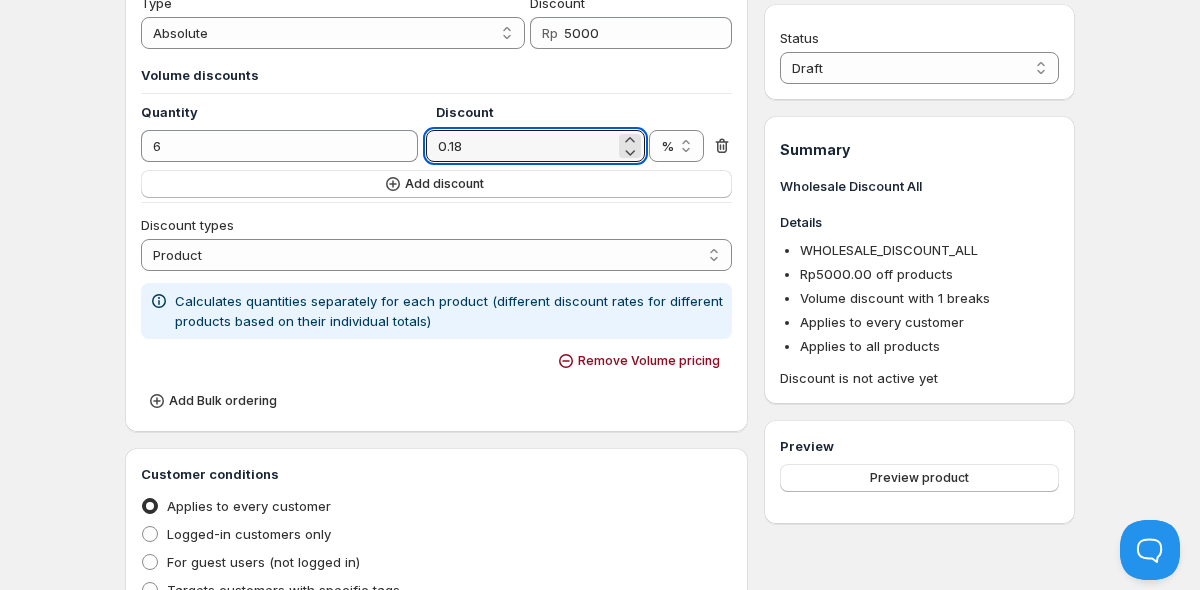 scroll, scrollTop: 292, scrollLeft: 0, axis: vertical 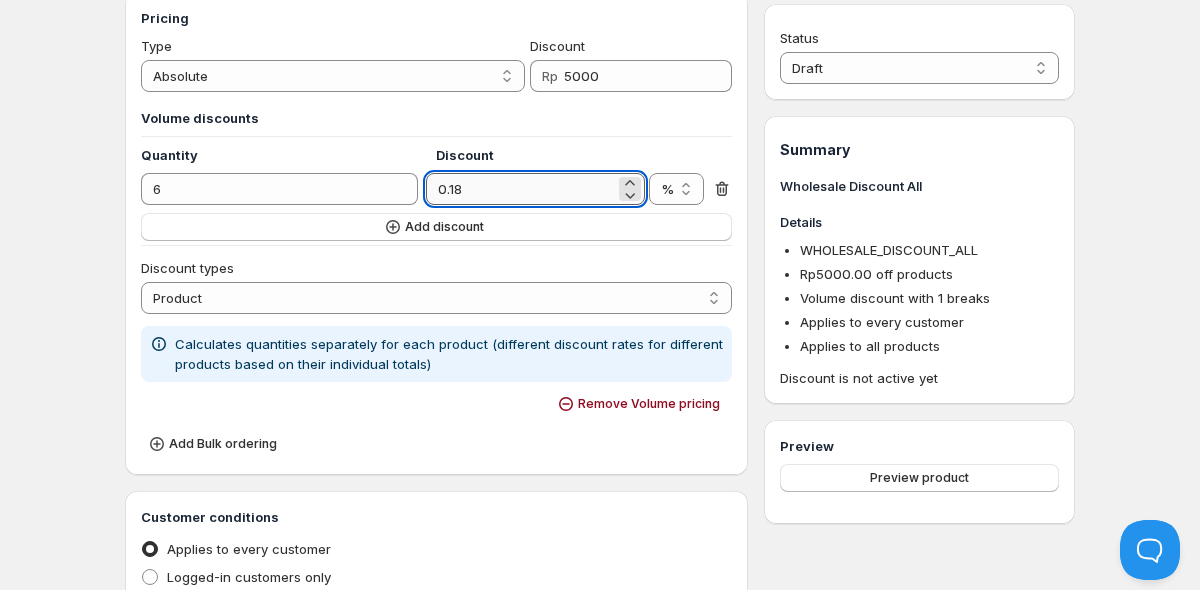 click on "0.18" at bounding box center [520, 189] 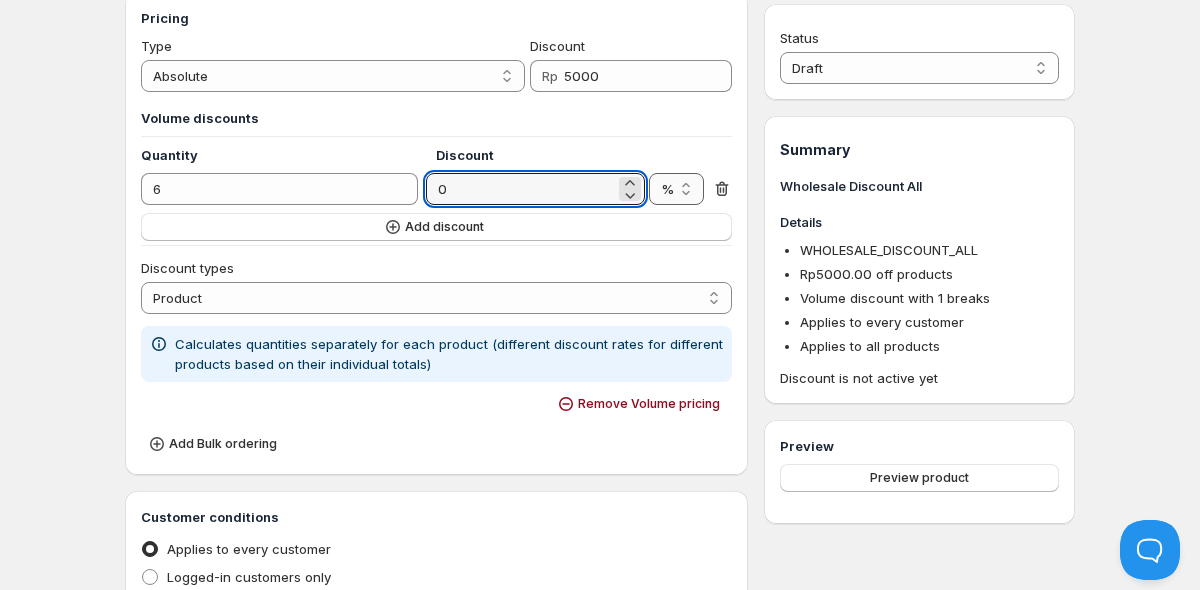 type on "0" 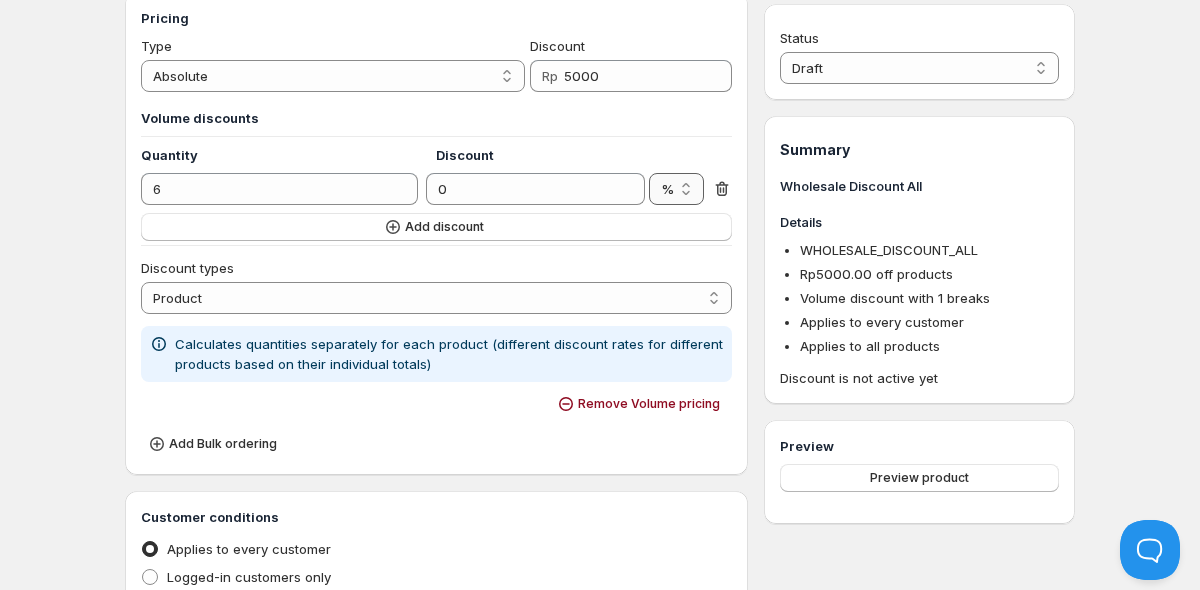 select on "Rp" 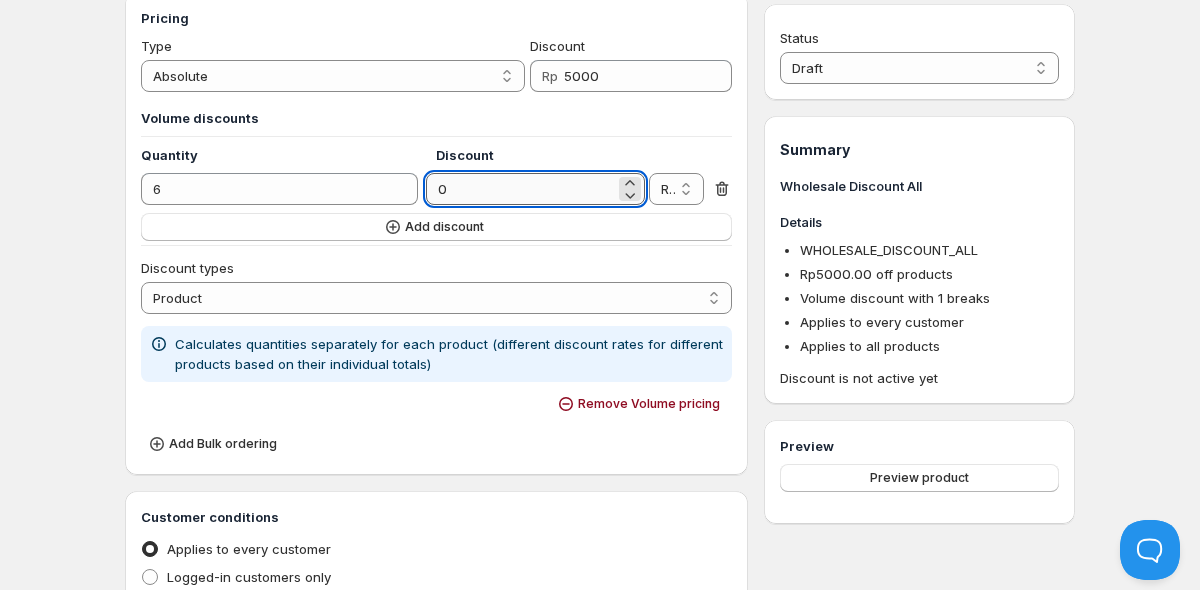 click on "0" at bounding box center (520, 189) 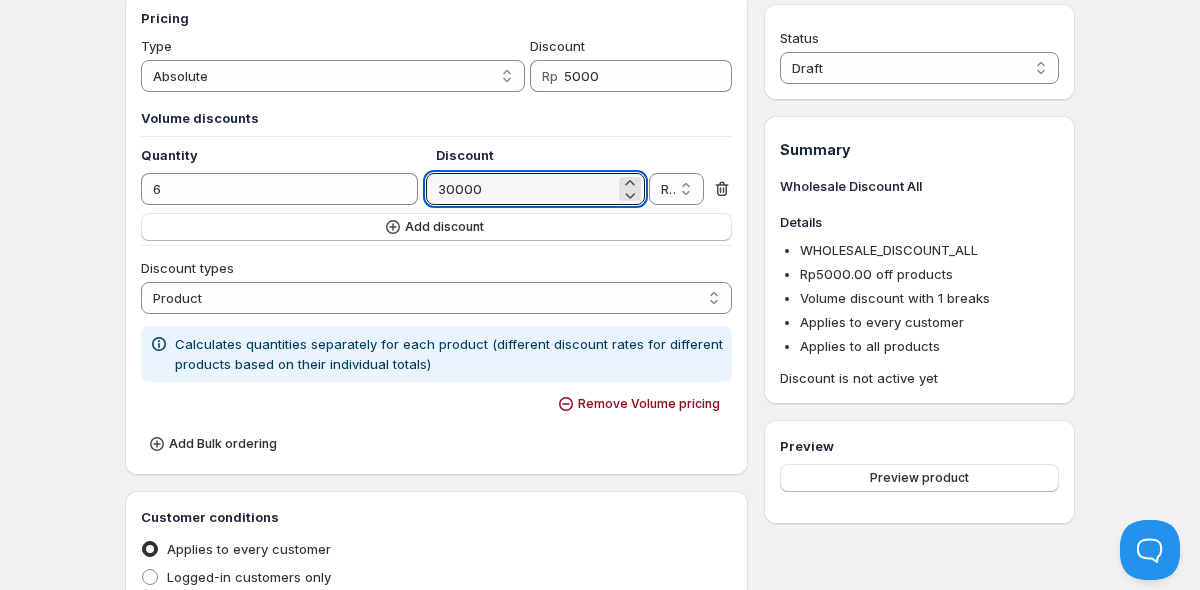 type on "30000" 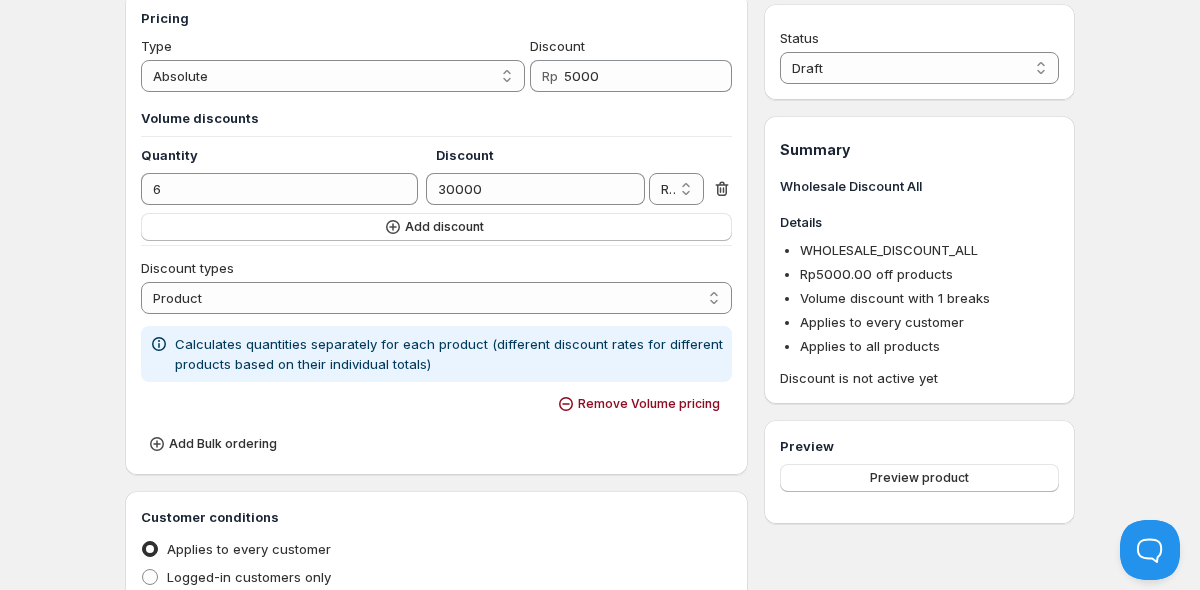 click on "Volume discounts" at bounding box center (436, 118) 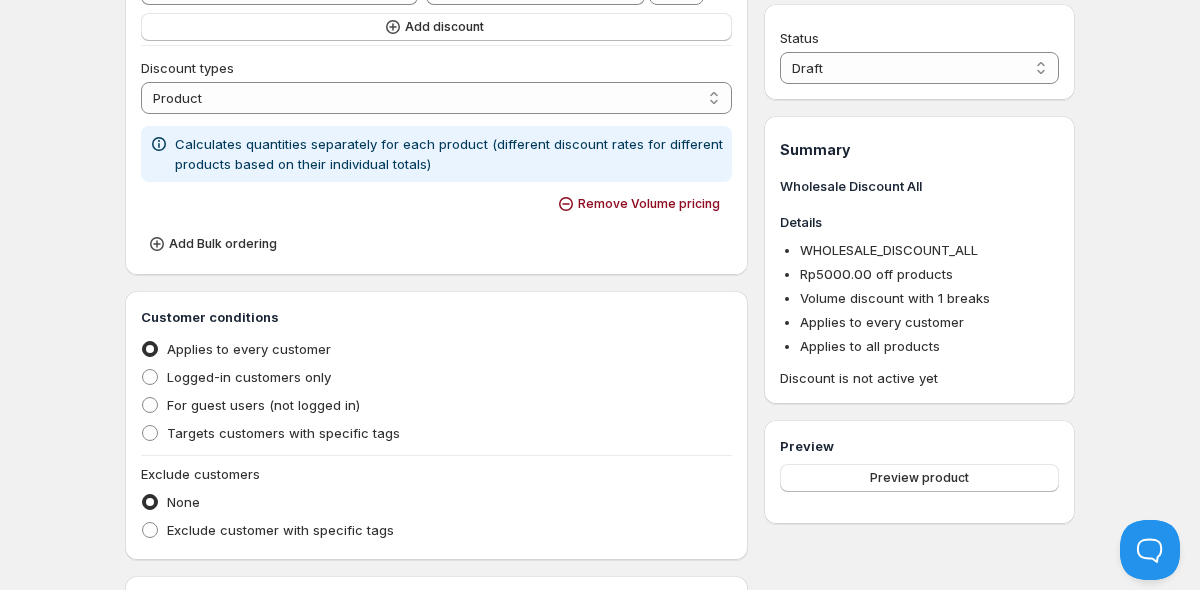 scroll, scrollTop: 511, scrollLeft: 0, axis: vertical 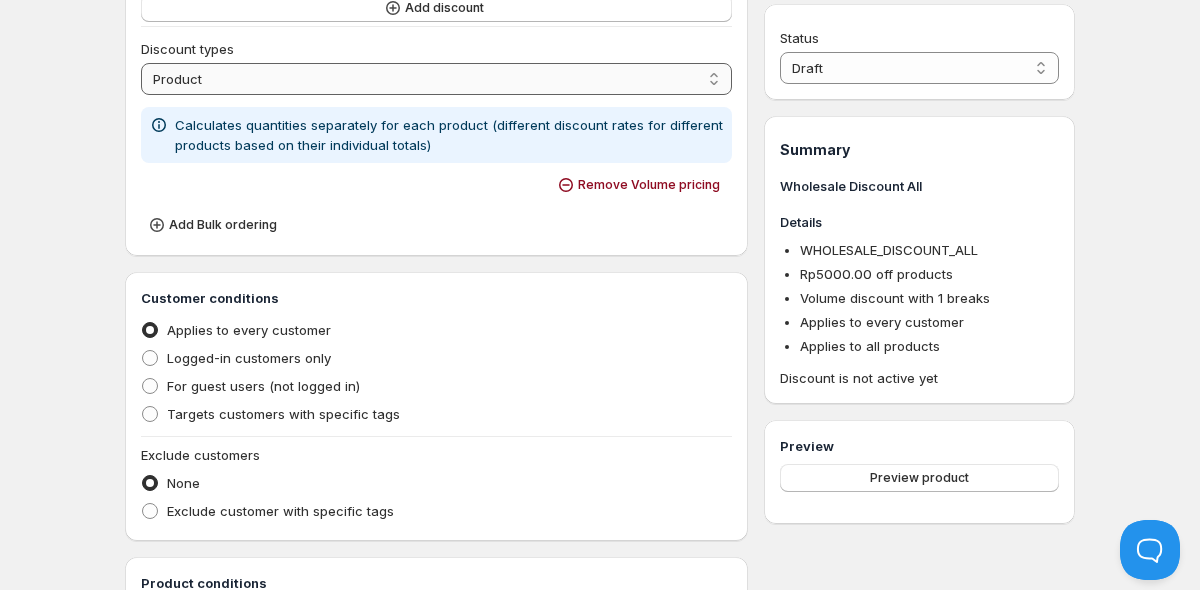 click on "Order Product Variant Item" at bounding box center [436, 79] 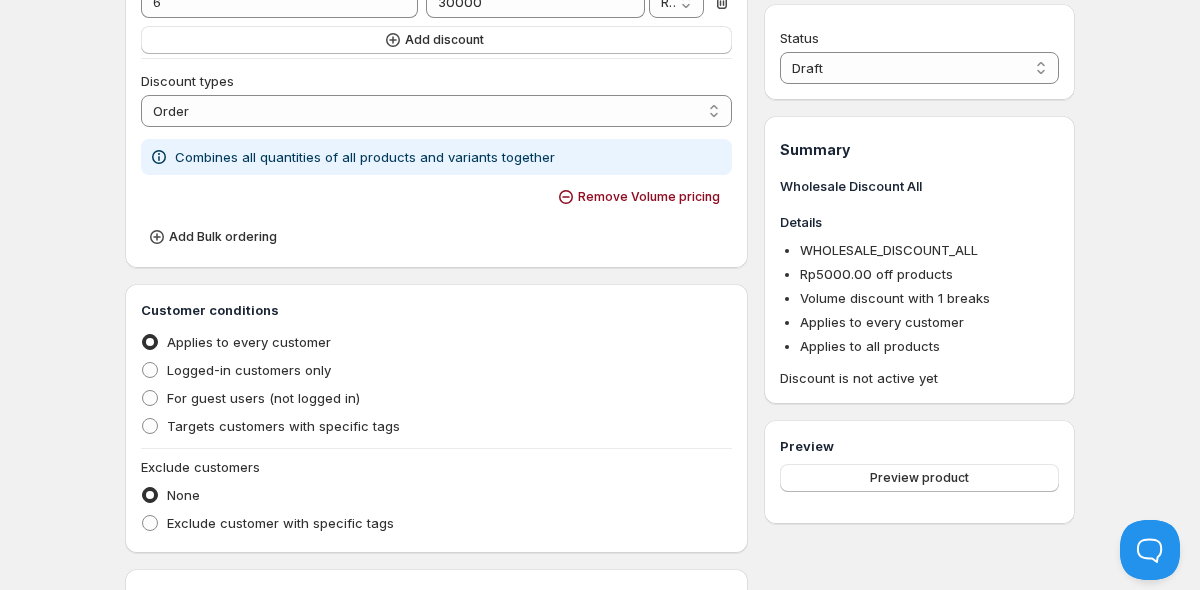 scroll, scrollTop: 476, scrollLeft: 0, axis: vertical 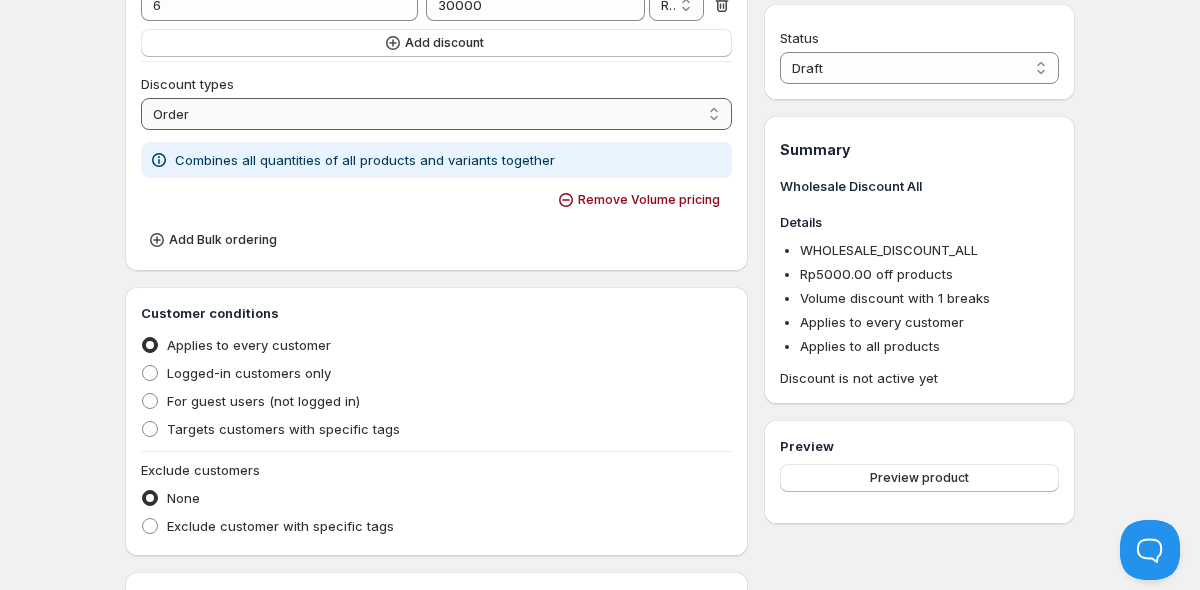 click on "Order Product Variant Item" at bounding box center [436, 114] 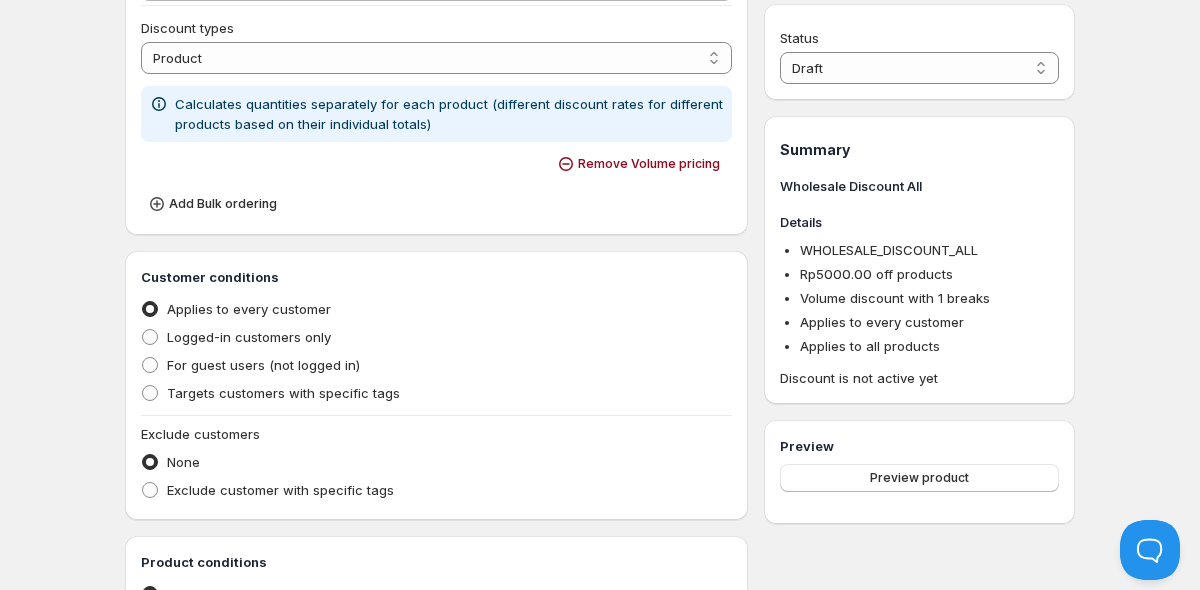scroll, scrollTop: 535, scrollLeft: 0, axis: vertical 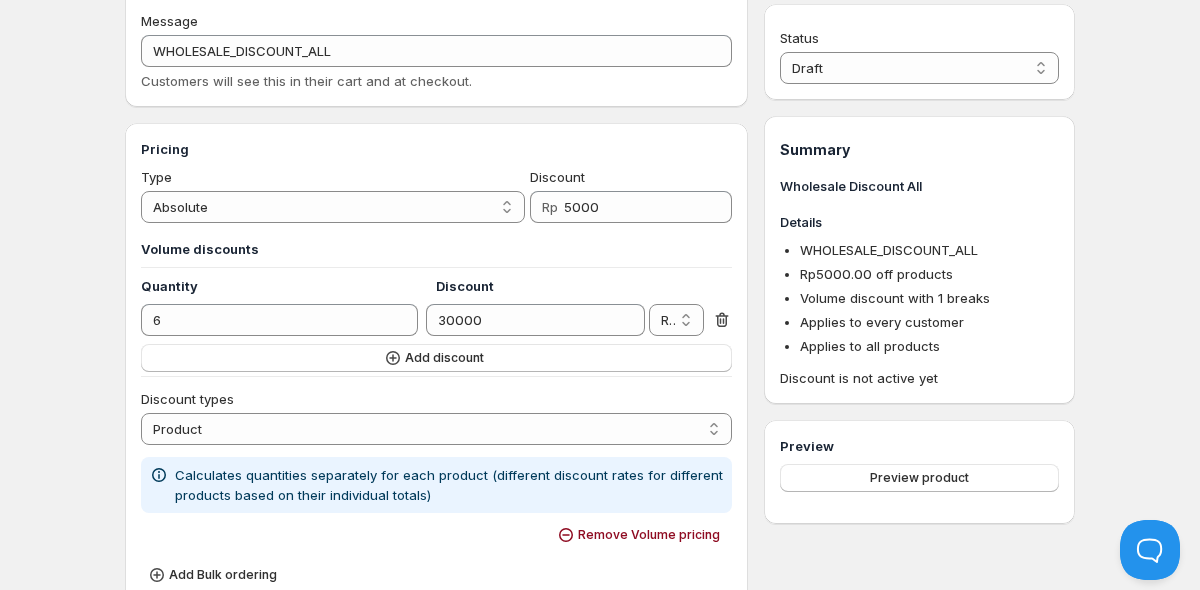 click 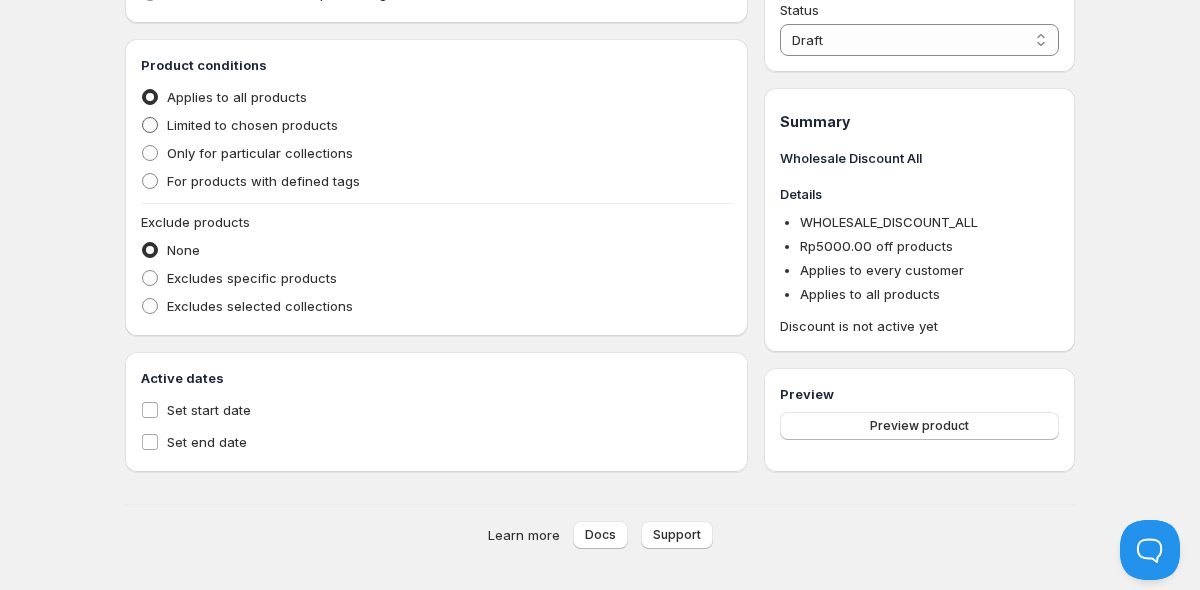 scroll, scrollTop: 973, scrollLeft: 0, axis: vertical 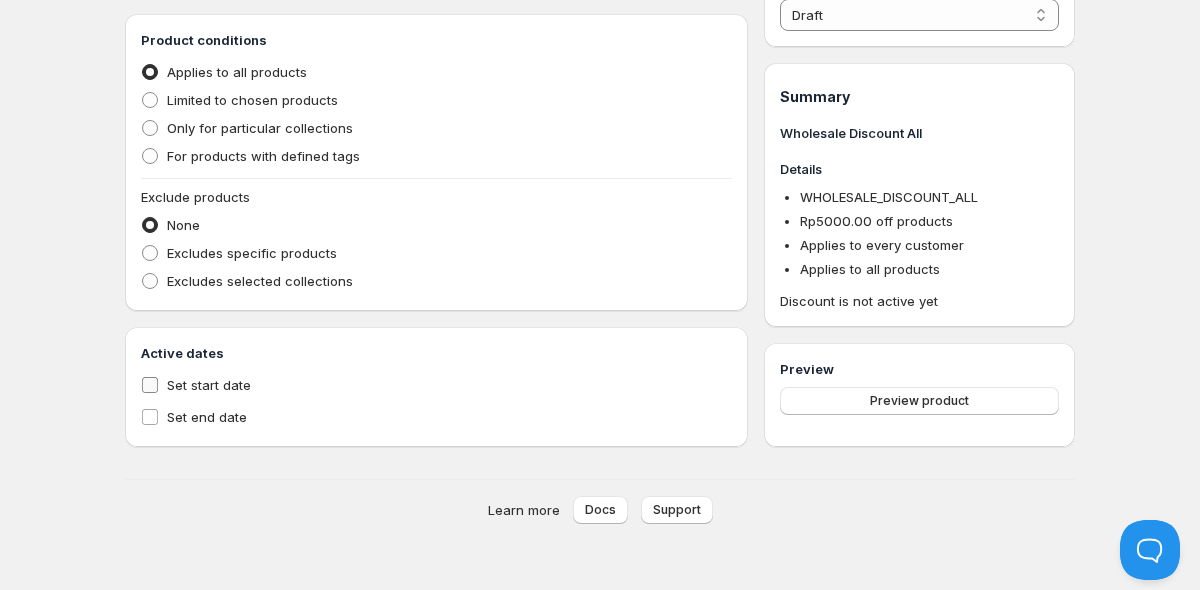 click on "Set start date" at bounding box center (150, 385) 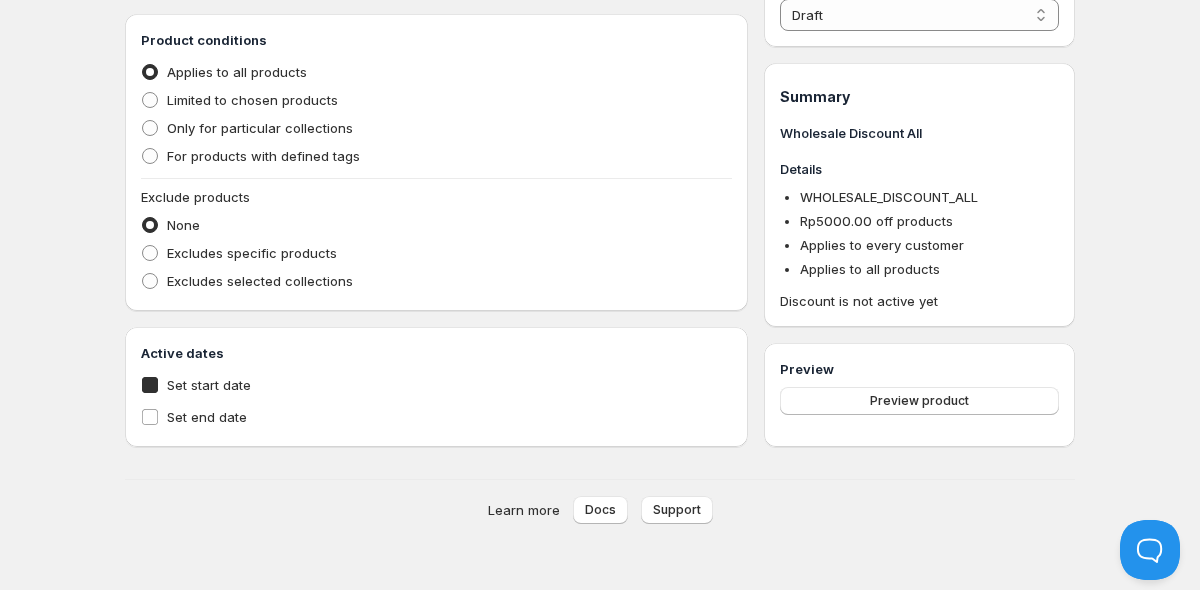 checkbox on "true" 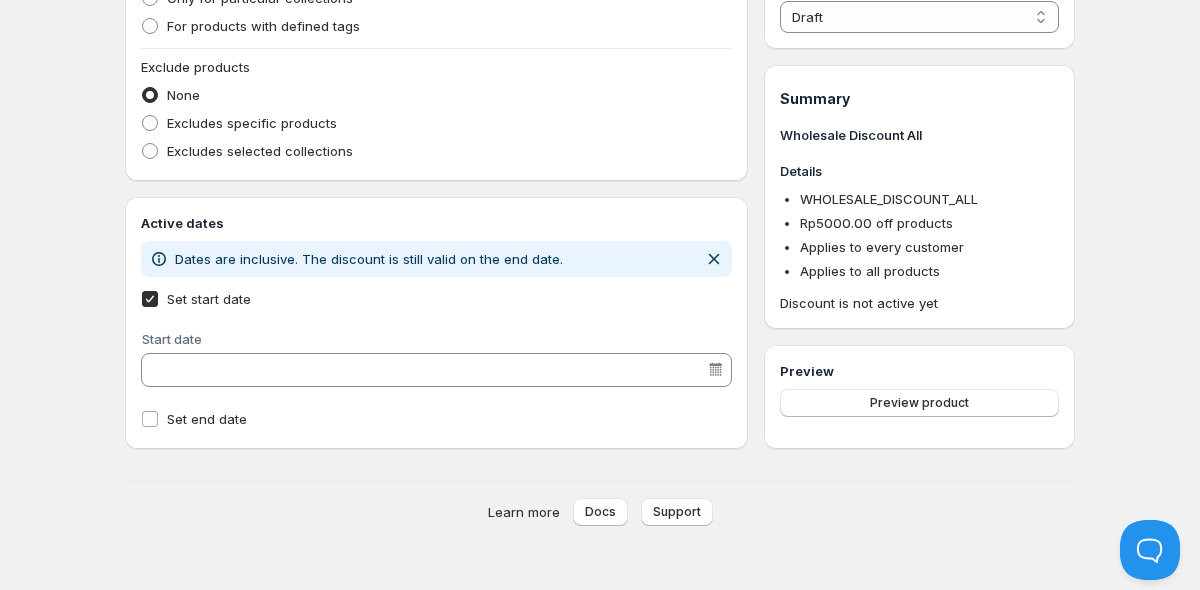 scroll, scrollTop: 1103, scrollLeft: 0, axis: vertical 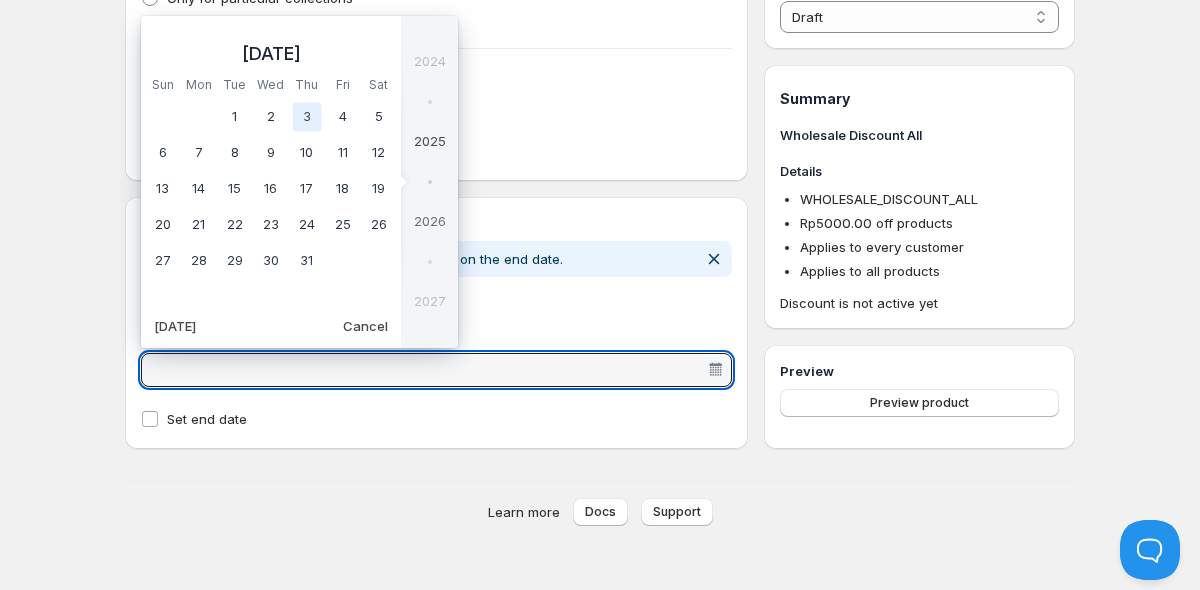 click on "3" at bounding box center [307, 117] 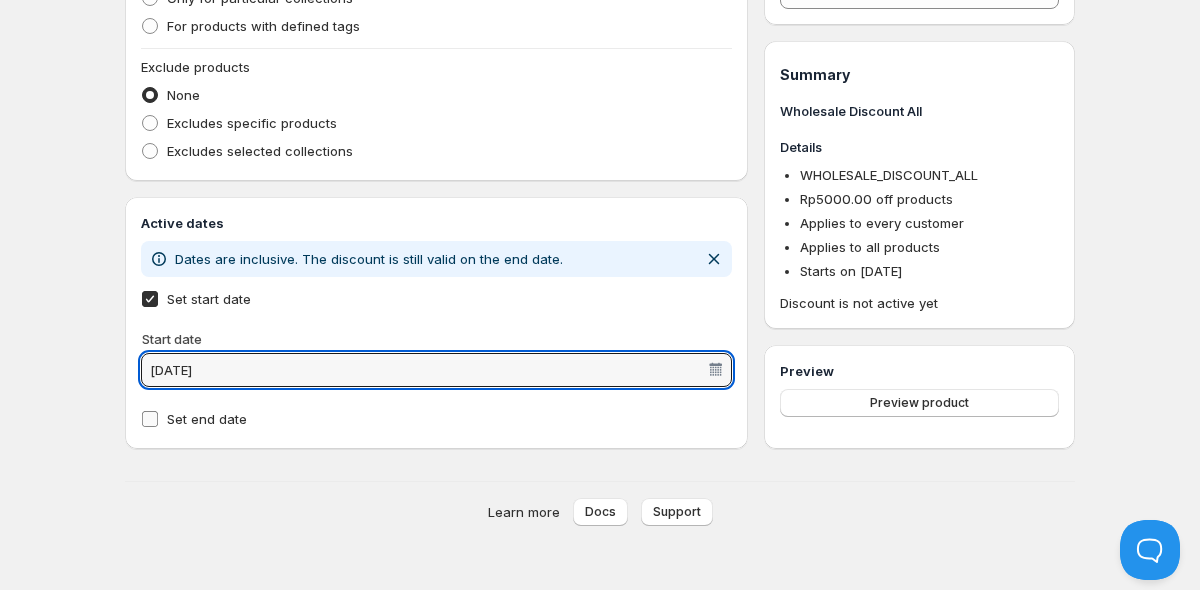 click on "Set end date" at bounding box center (436, 419) 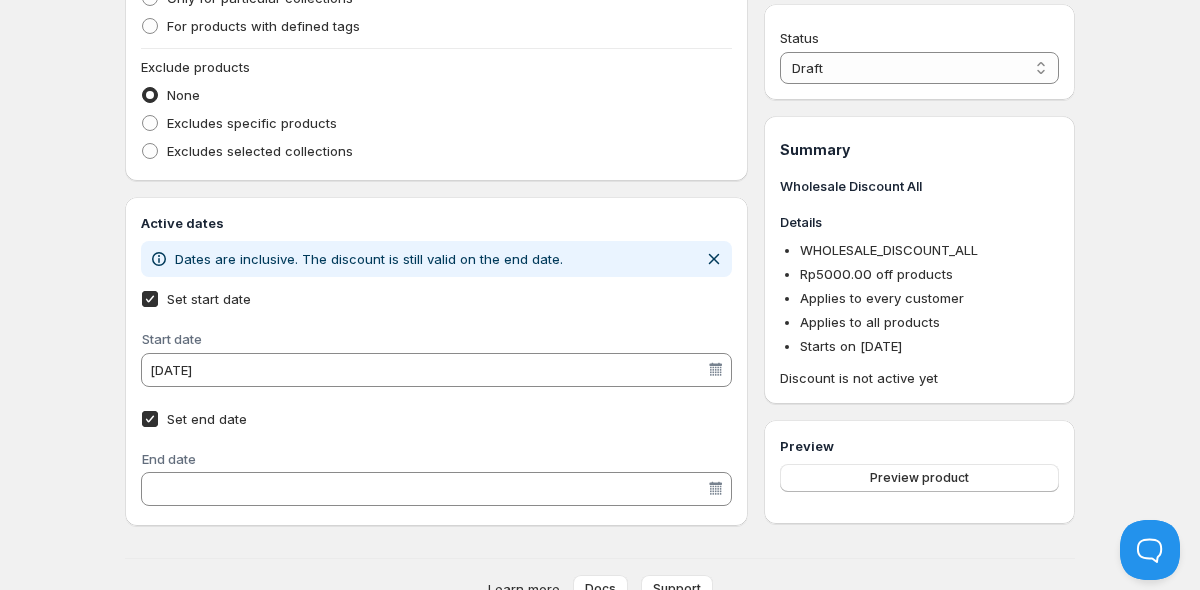 click on "Set end date" at bounding box center [150, 419] 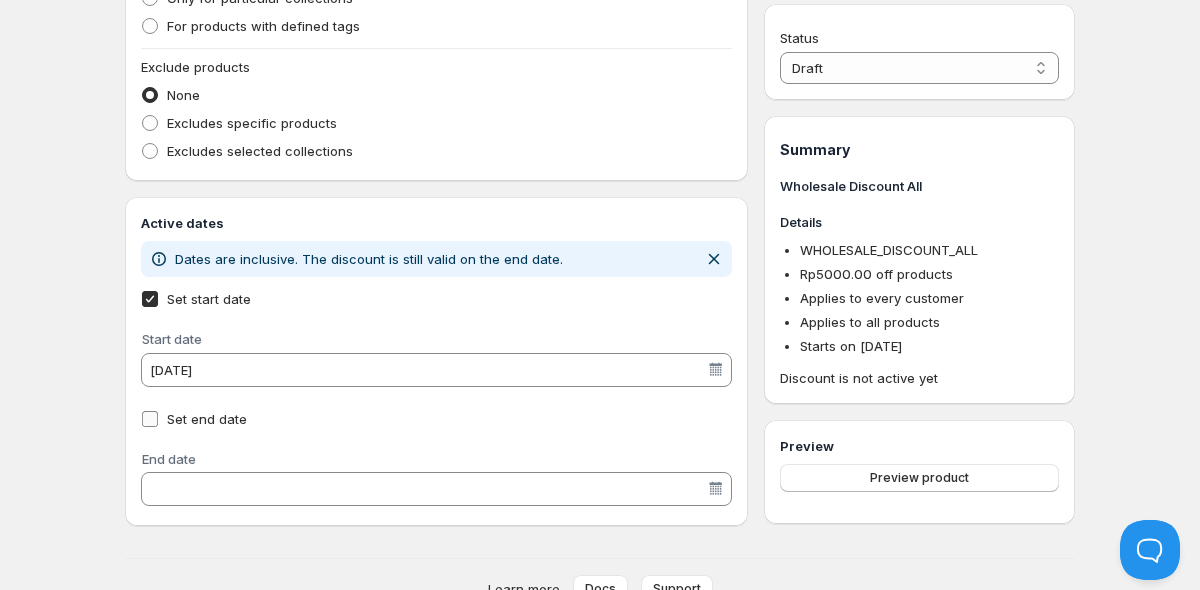 checkbox on "false" 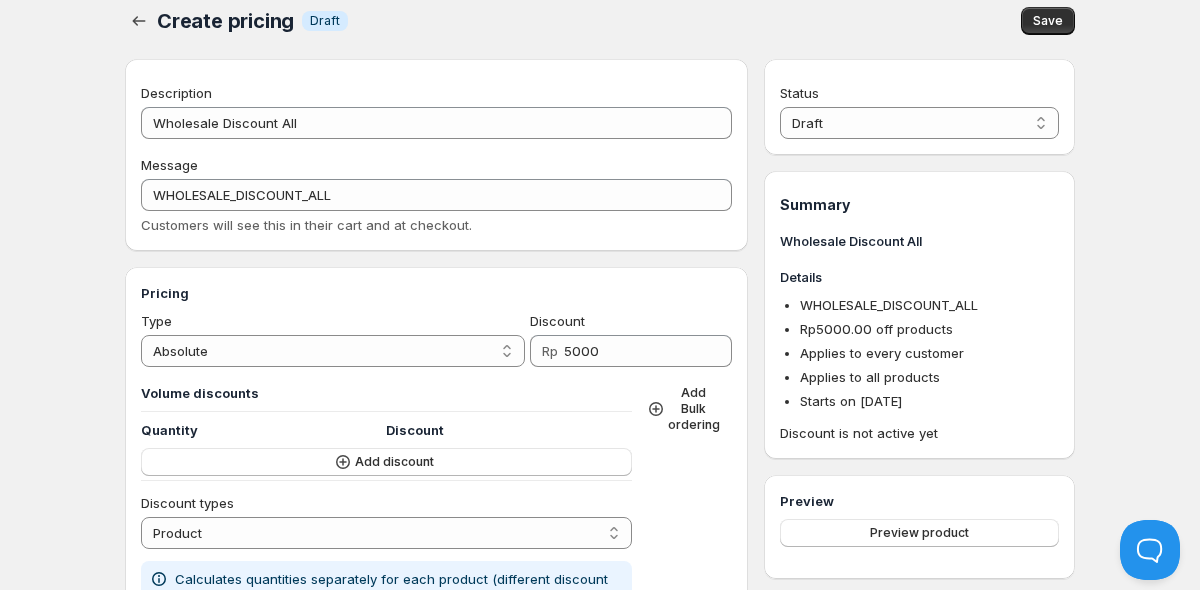 scroll, scrollTop: 0, scrollLeft: 0, axis: both 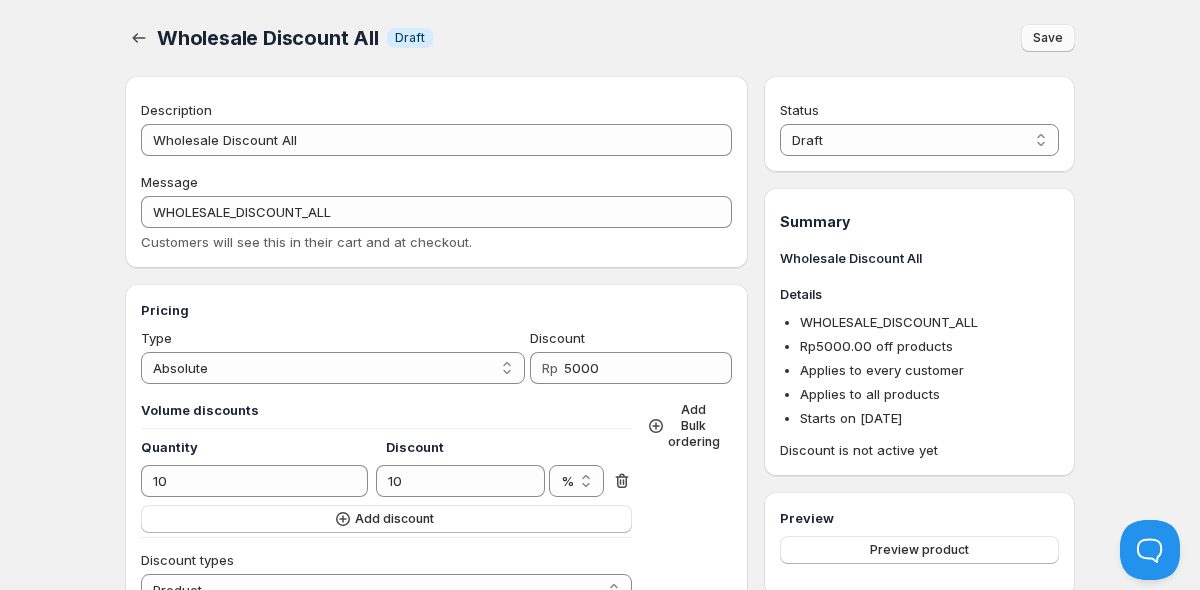 click on "Save" at bounding box center (1048, 38) 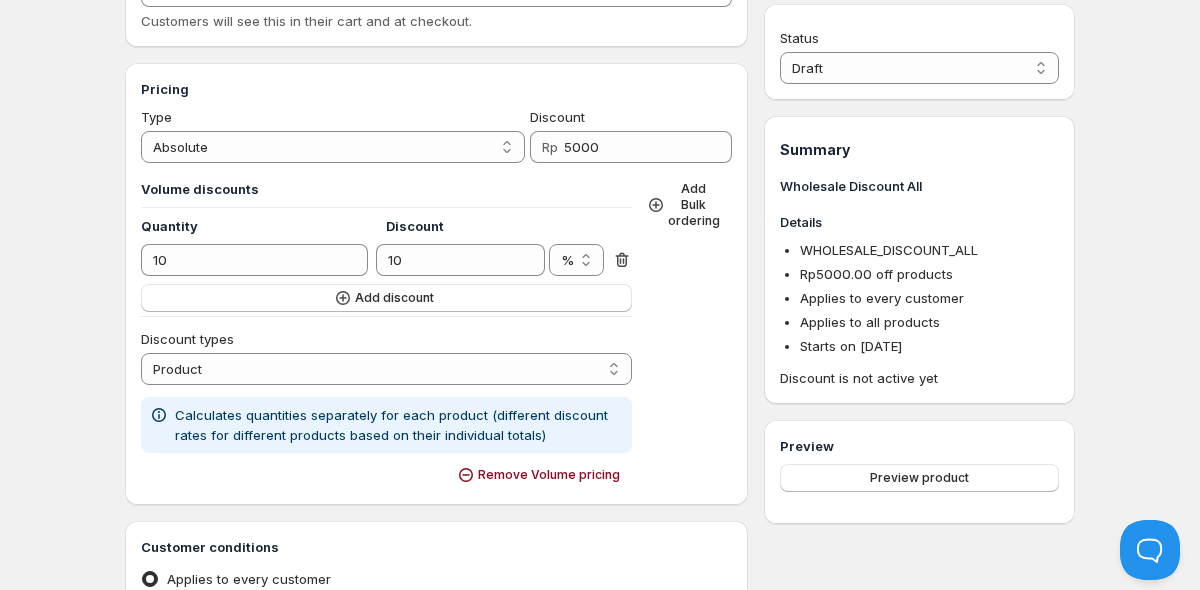 scroll, scrollTop: 288, scrollLeft: 0, axis: vertical 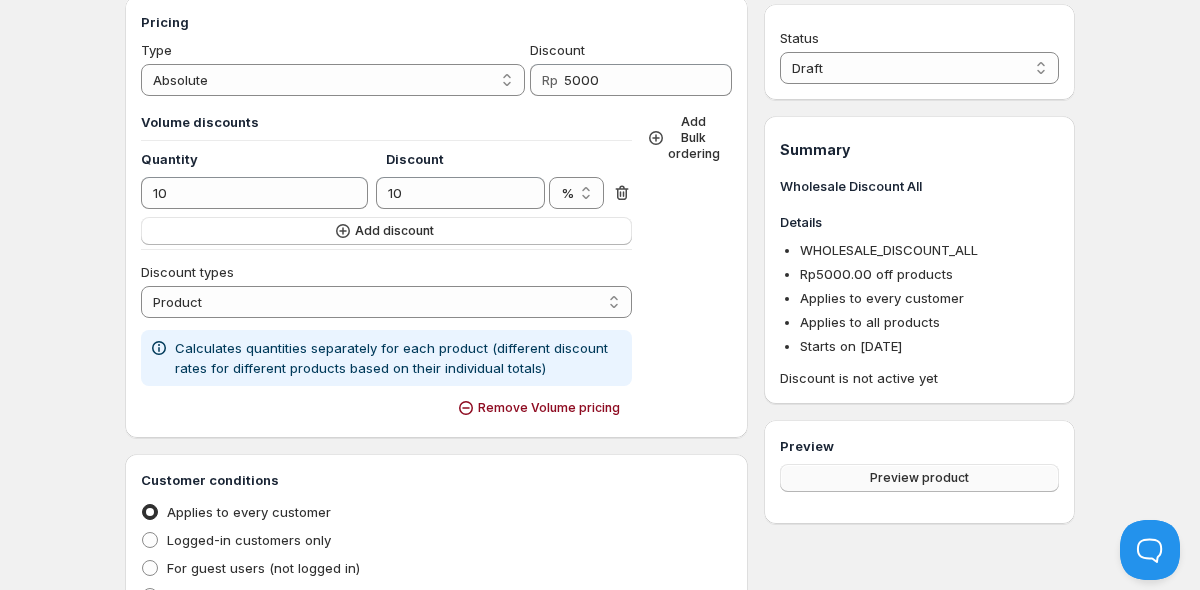 click on "Preview product" at bounding box center (919, 478) 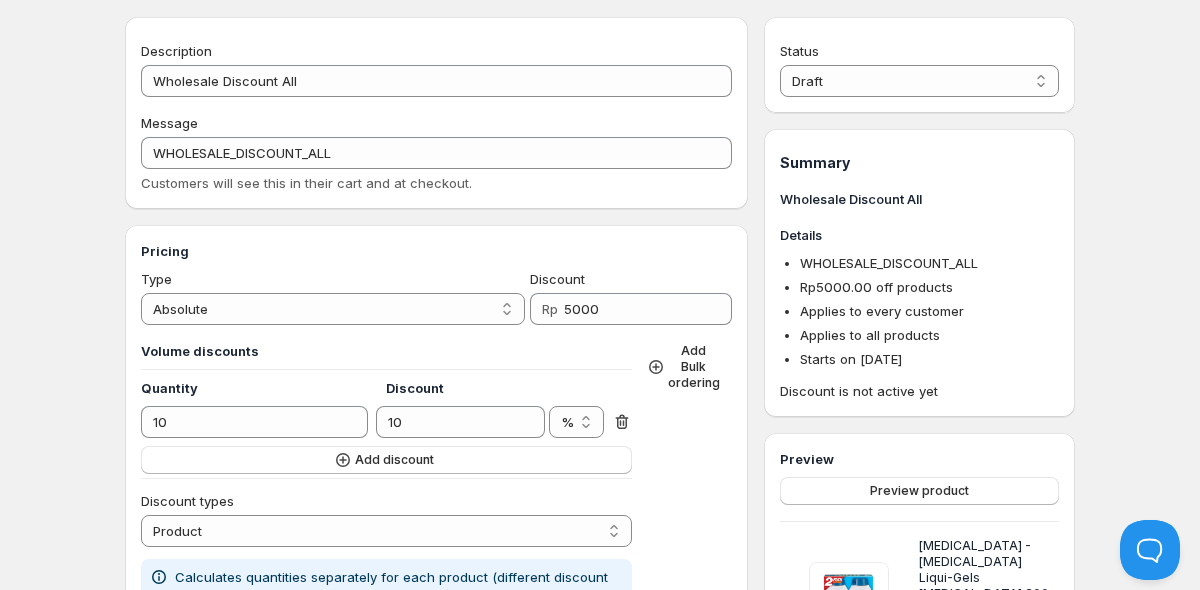 scroll, scrollTop: 0, scrollLeft: 0, axis: both 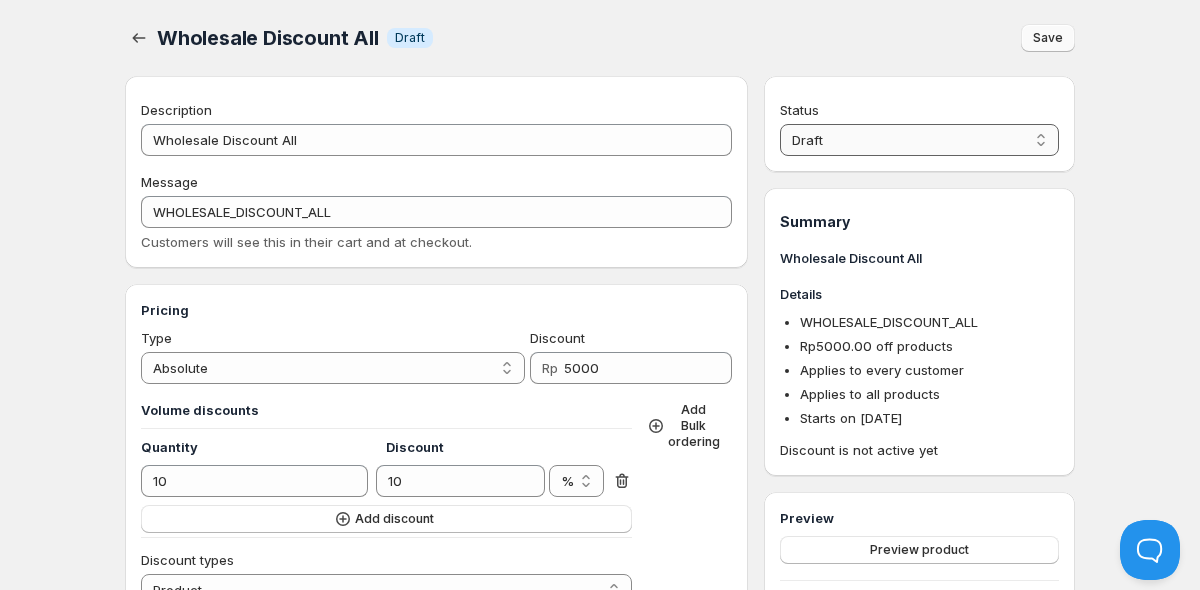 click on "Draft Active" at bounding box center (919, 140) 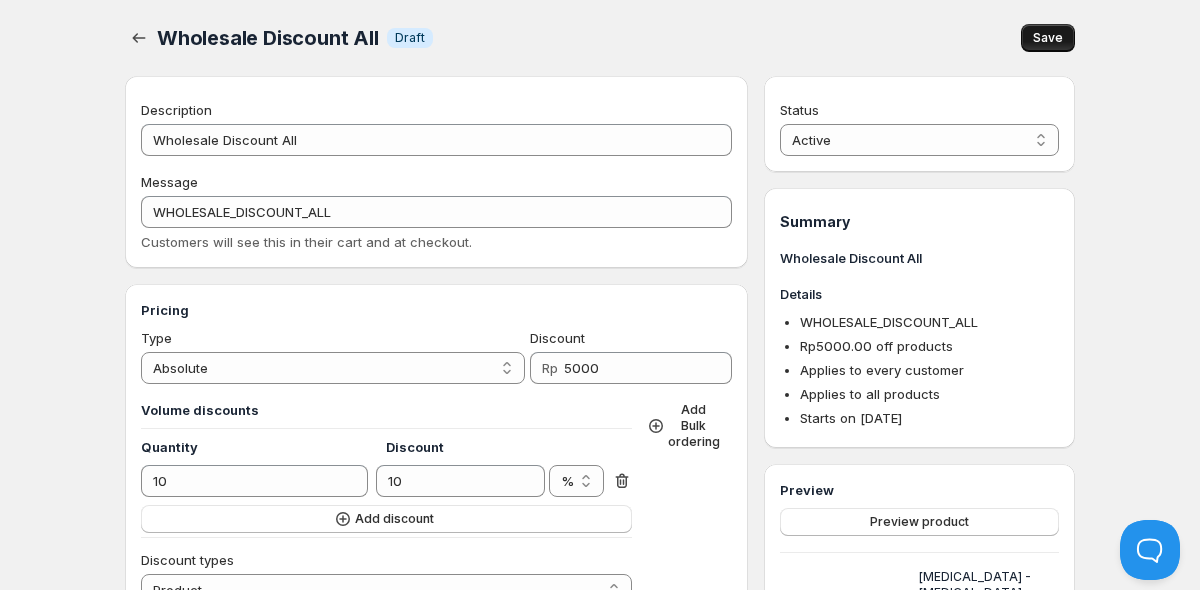 click on "Save" at bounding box center [1048, 38] 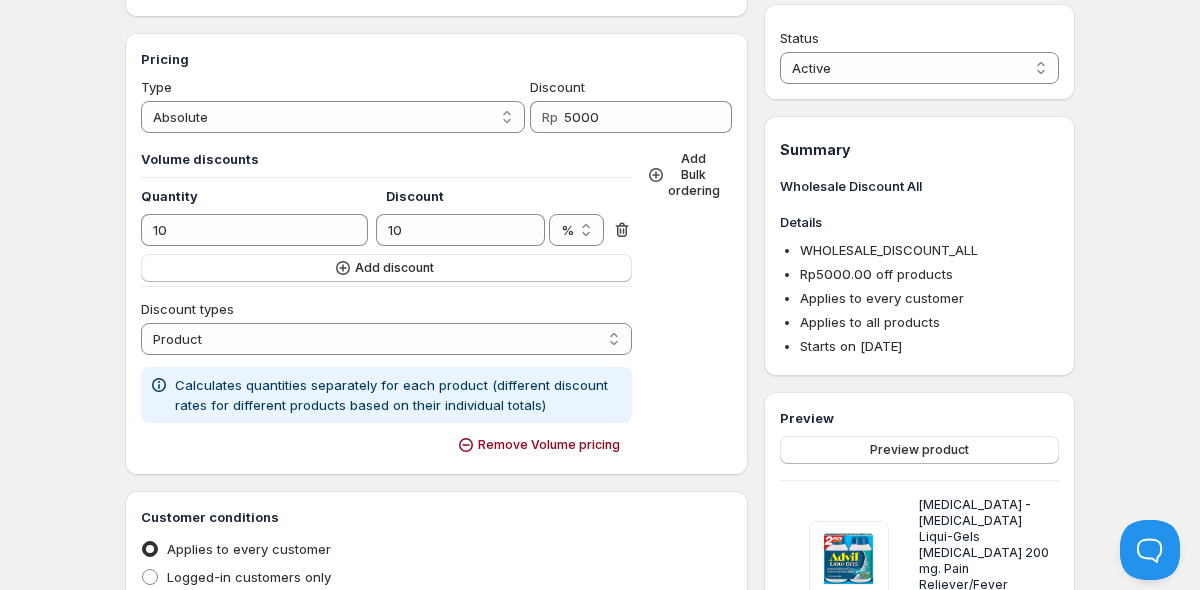 scroll, scrollTop: 254, scrollLeft: 0, axis: vertical 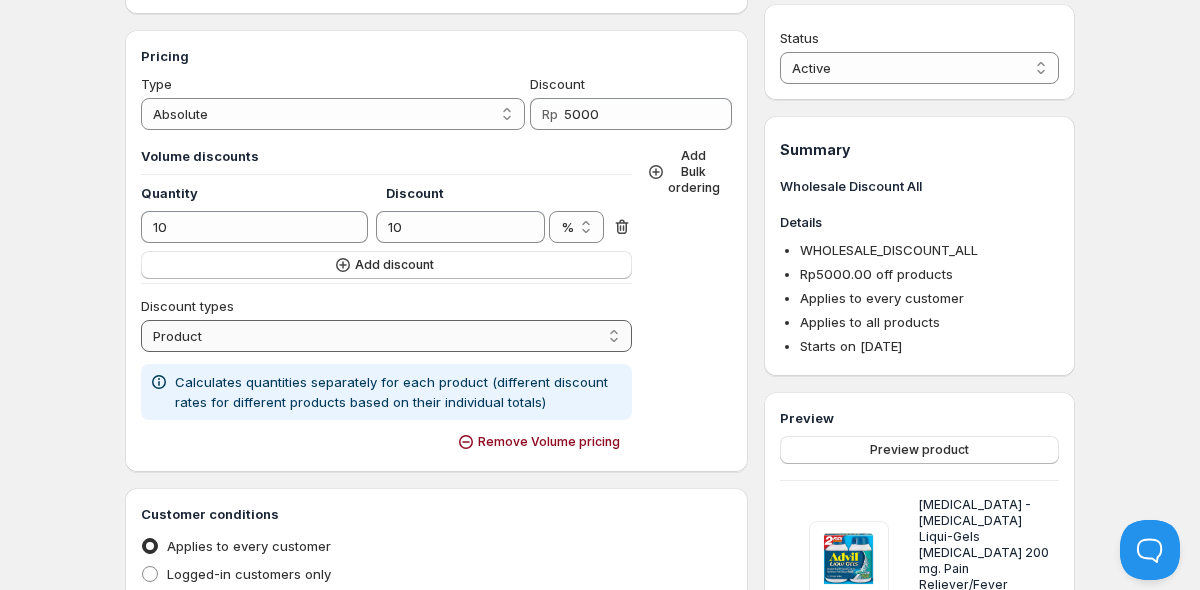 click on "Order Product Variant Item" at bounding box center (386, 336) 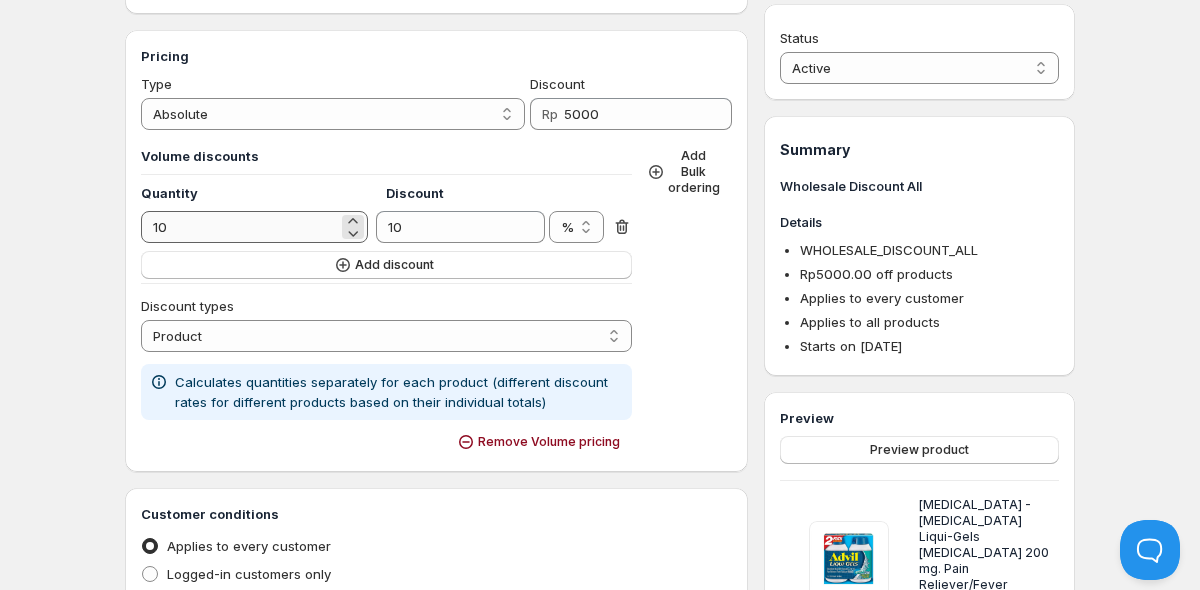 scroll, scrollTop: 0, scrollLeft: 0, axis: both 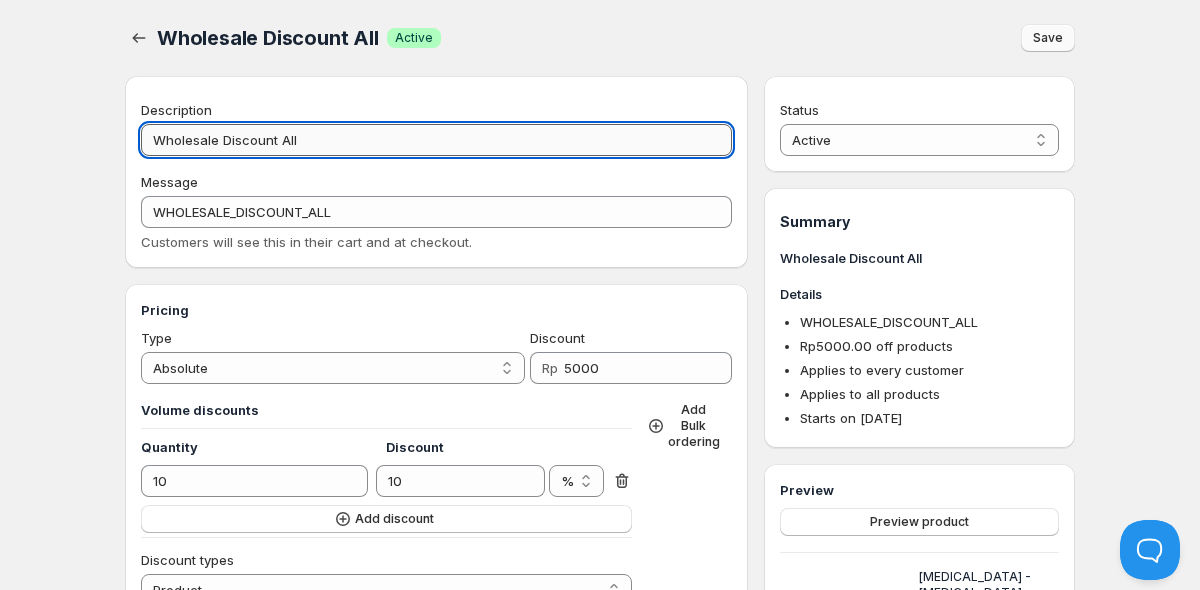 click on "Wholesale Discount All" at bounding box center (436, 140) 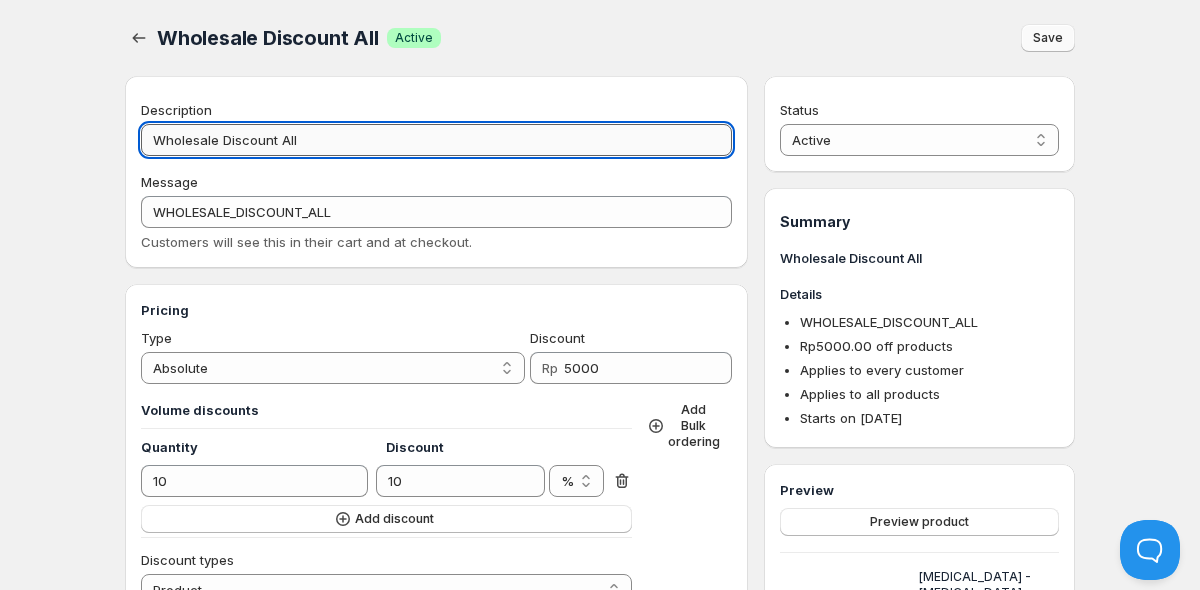 type on "Wholesale Discount Al" 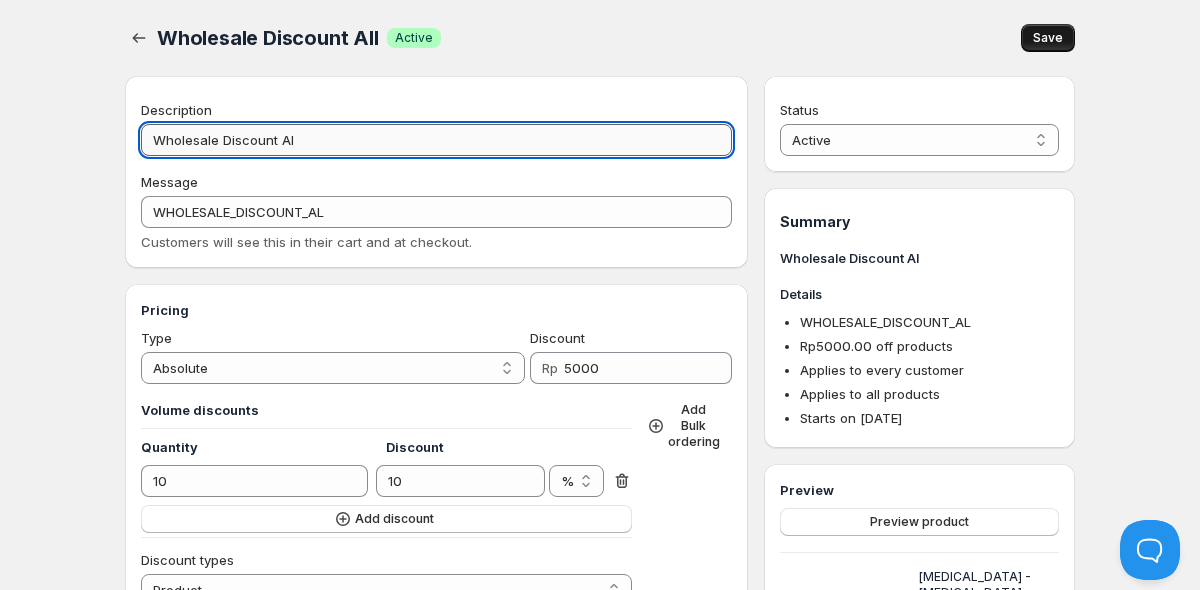 type on "Wholesale Discount A" 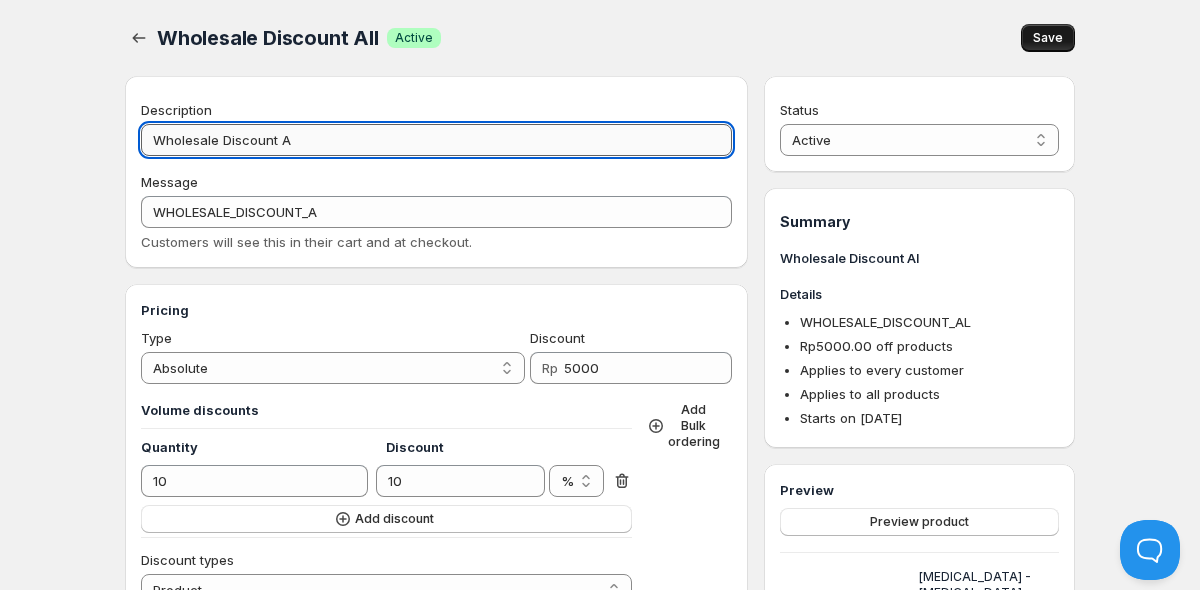 type on "Wholesale Discount" 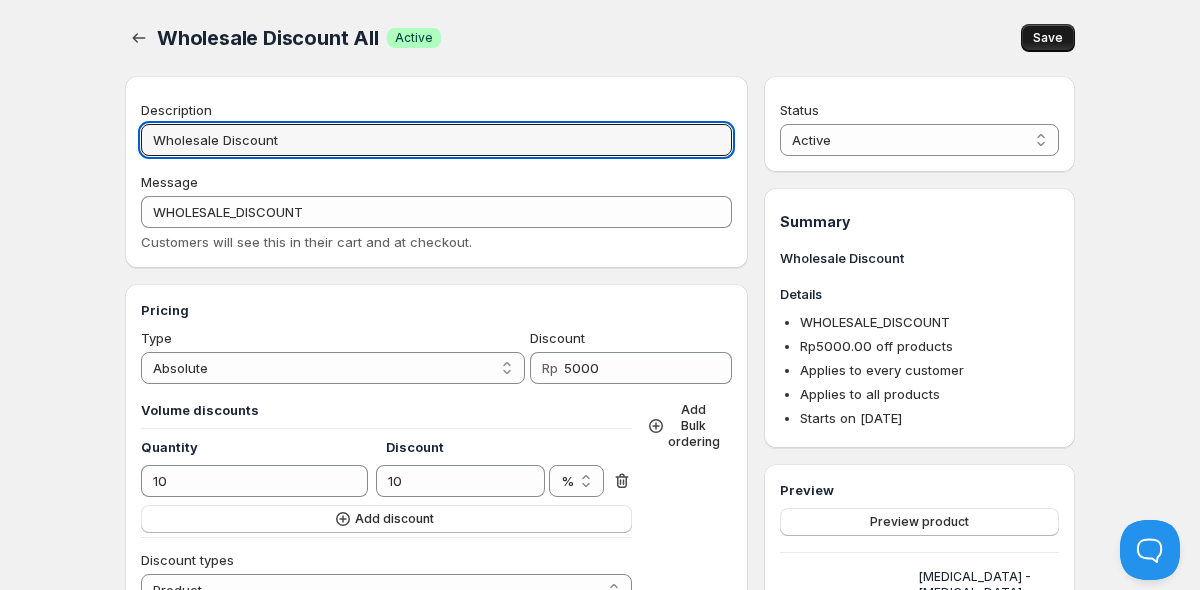 type on "Wholesale Discount" 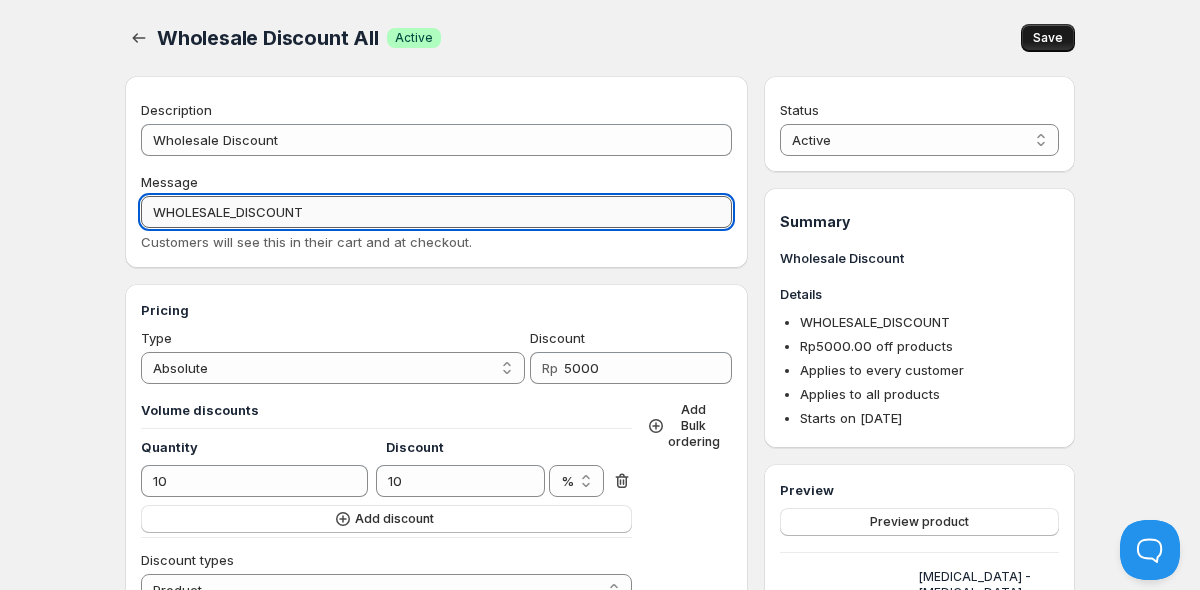 click on "WHOLESALE_DISCOUNT" at bounding box center (436, 212) 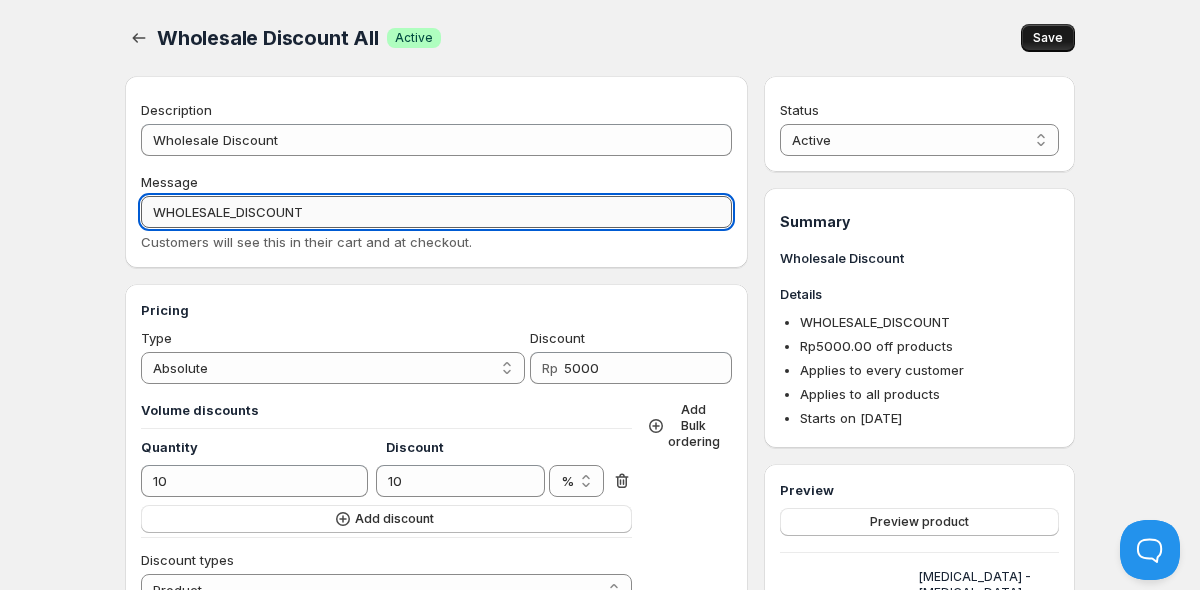 click on "WHOLESALE_DISCOUNT" at bounding box center [436, 212] 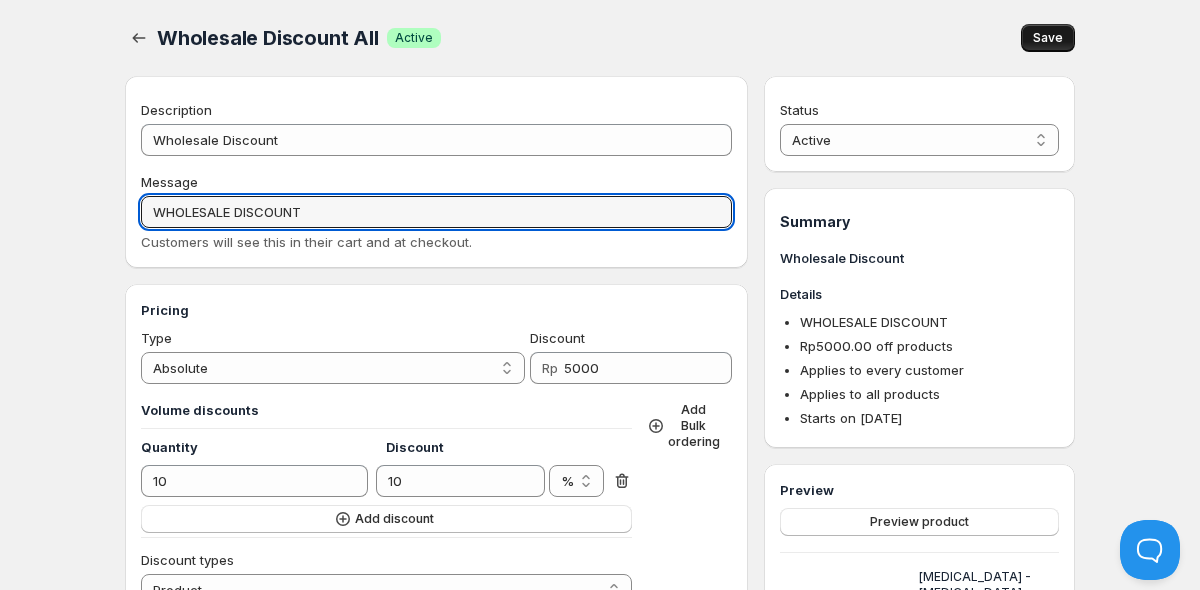 type on "WHOLESALE DISCOUNT" 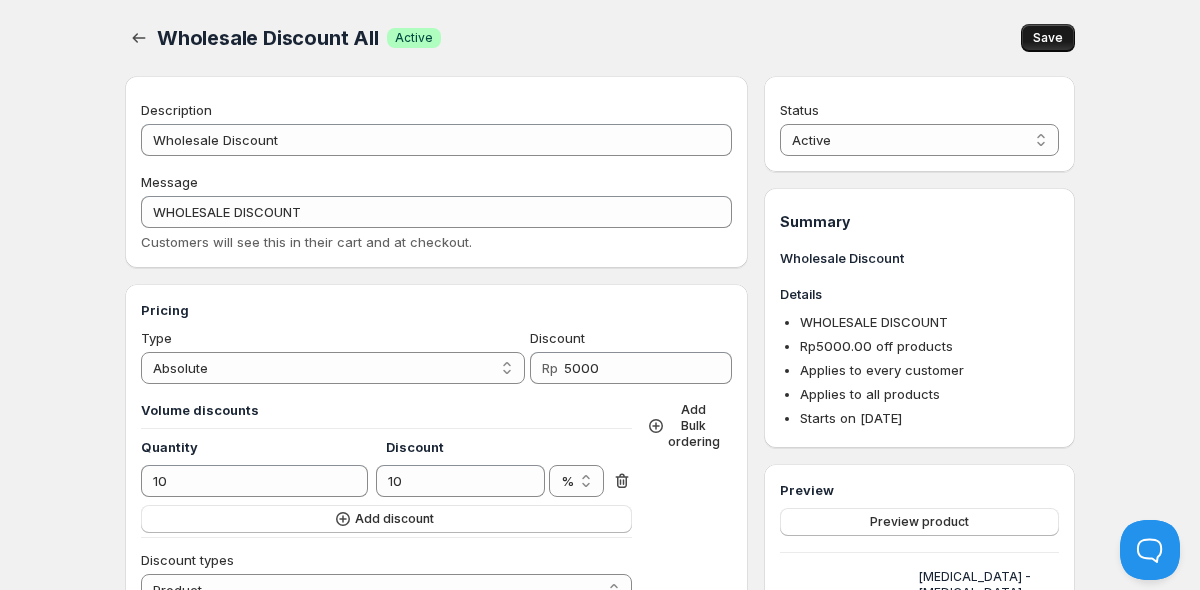 click on "Online" at bounding box center (600, 14) 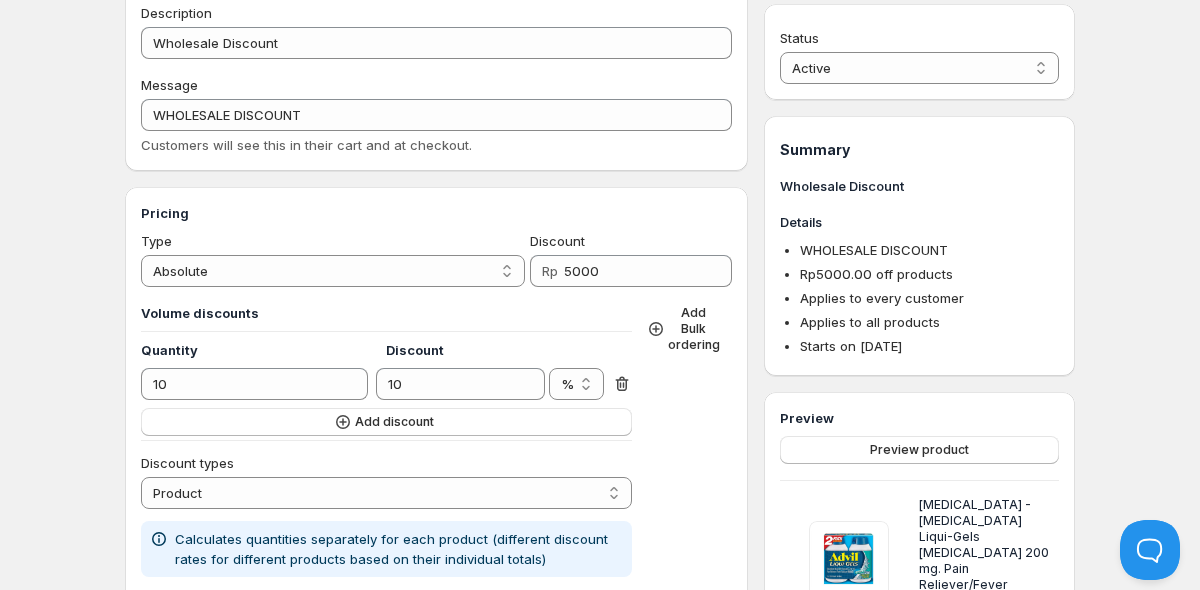 scroll, scrollTop: 24, scrollLeft: 0, axis: vertical 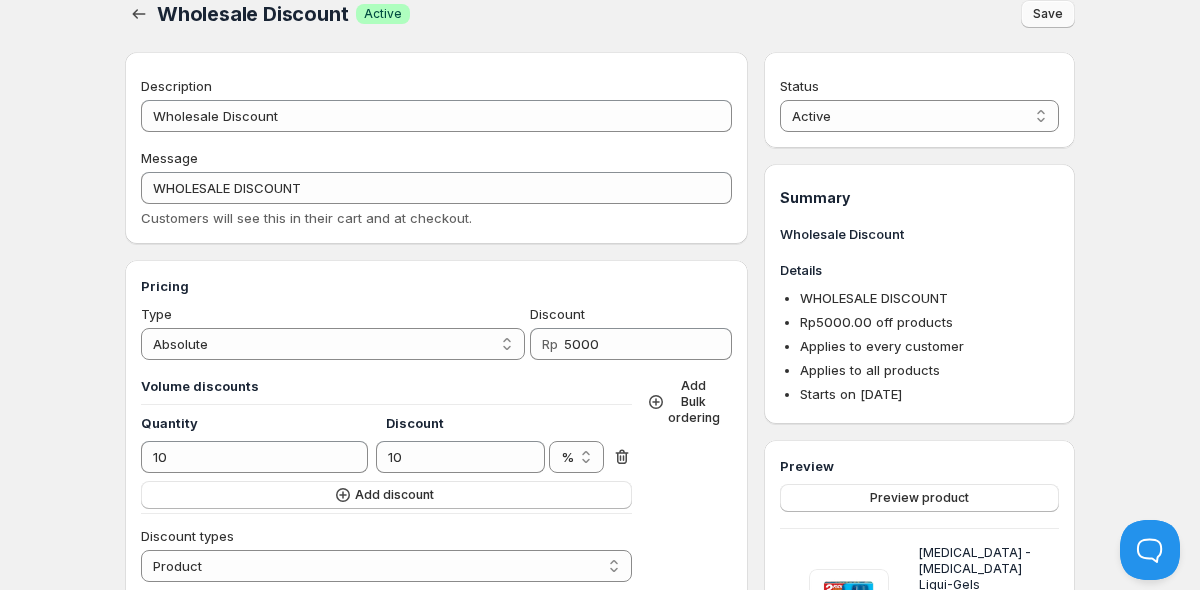 click on "Save" at bounding box center [1048, 14] 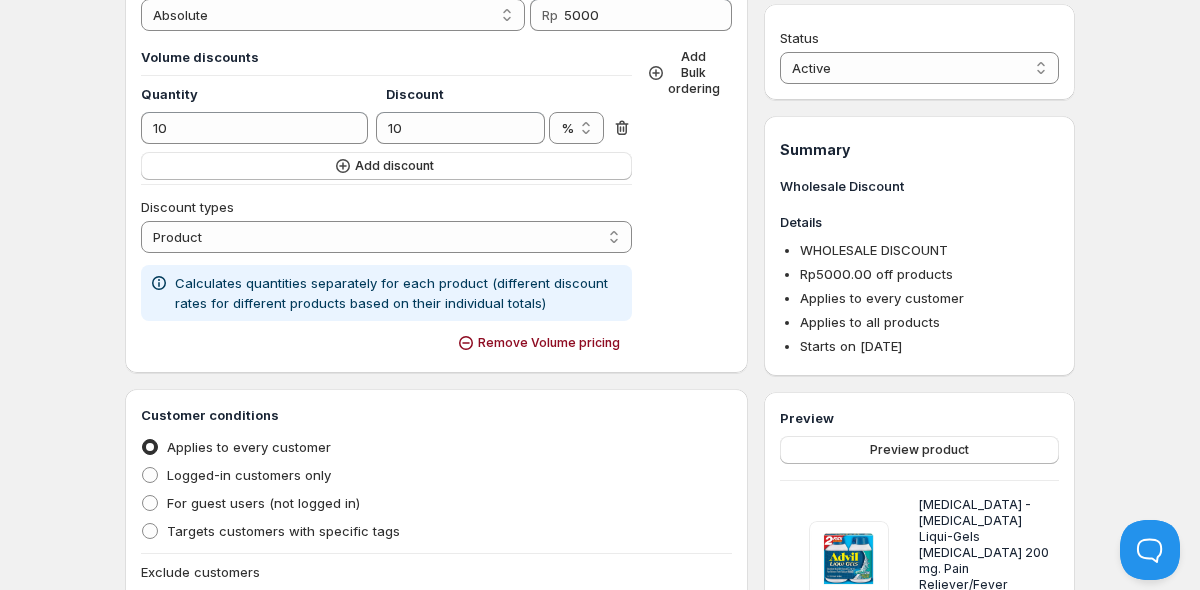 scroll, scrollTop: 368, scrollLeft: 0, axis: vertical 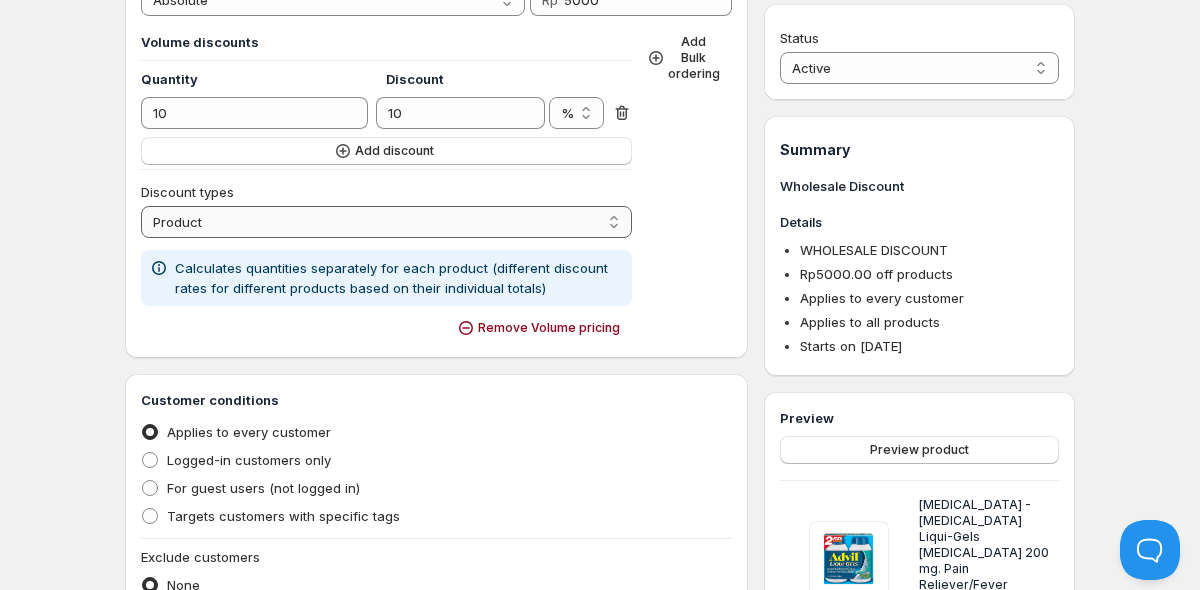 click on "Order Product Variant Item" at bounding box center [386, 222] 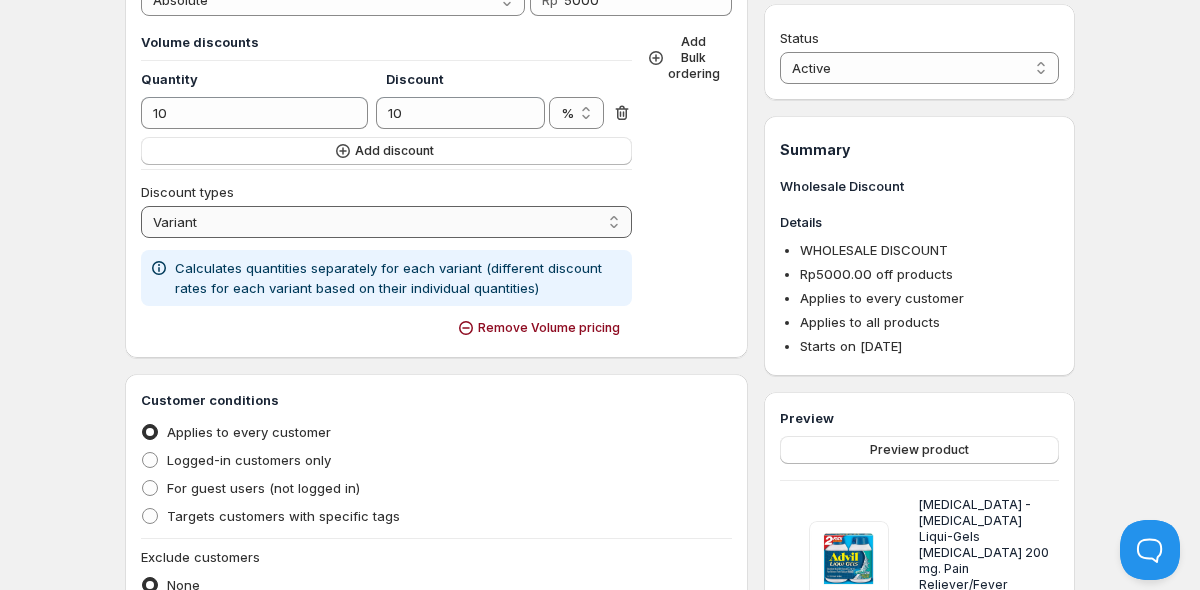 click on "Order Product Variant Item" at bounding box center [386, 222] 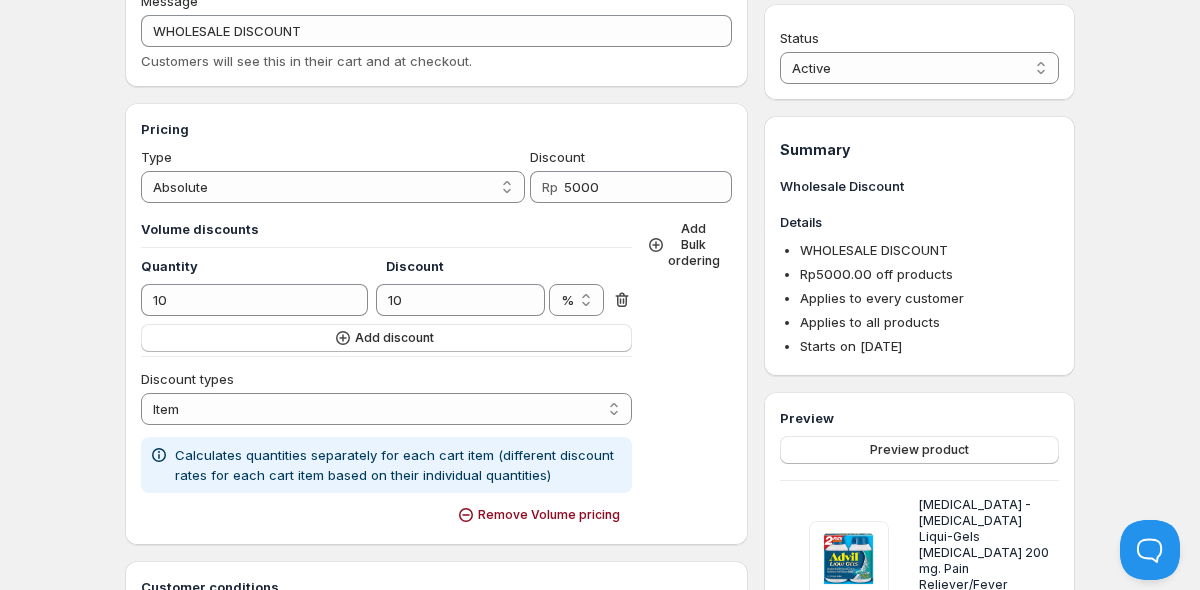 scroll, scrollTop: 0, scrollLeft: 0, axis: both 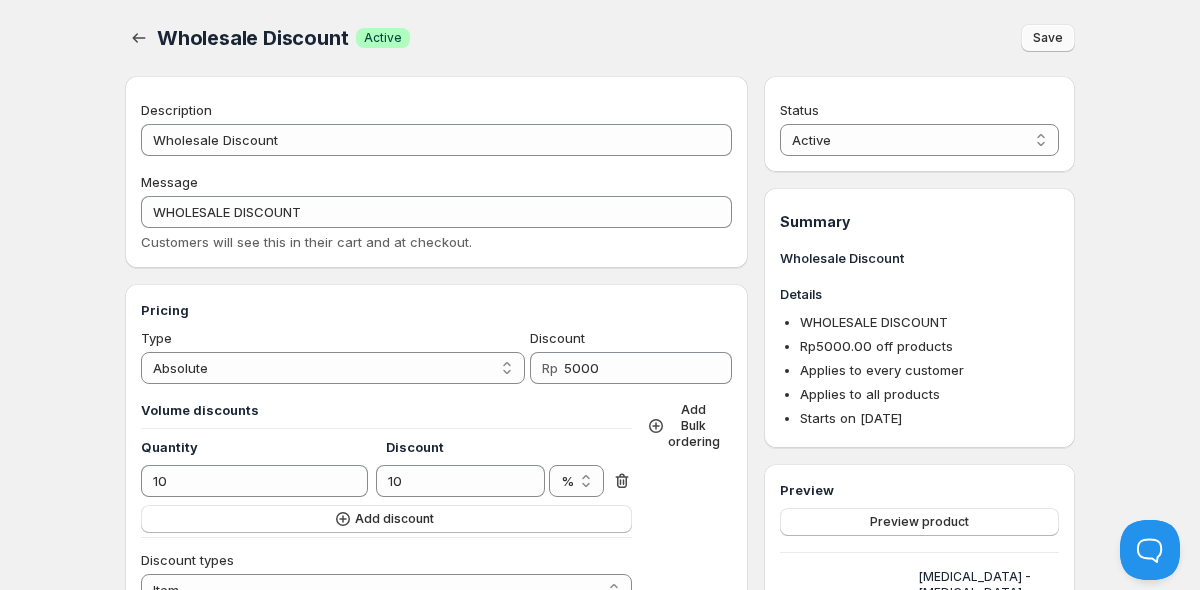 click on "Save" at bounding box center (1048, 38) 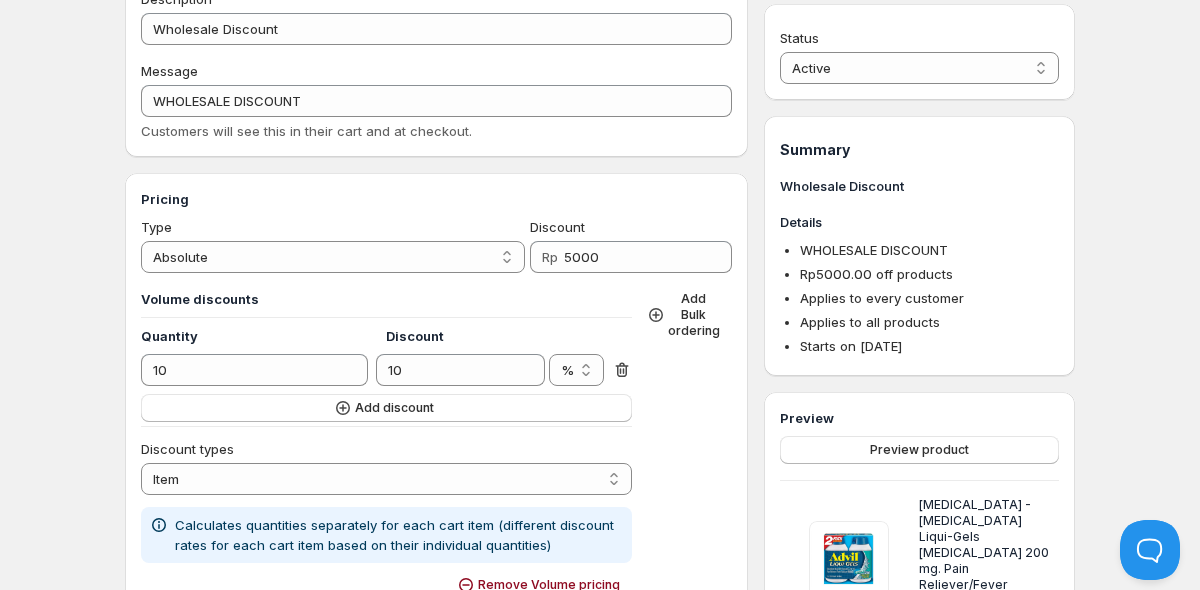 scroll, scrollTop: 114, scrollLeft: 0, axis: vertical 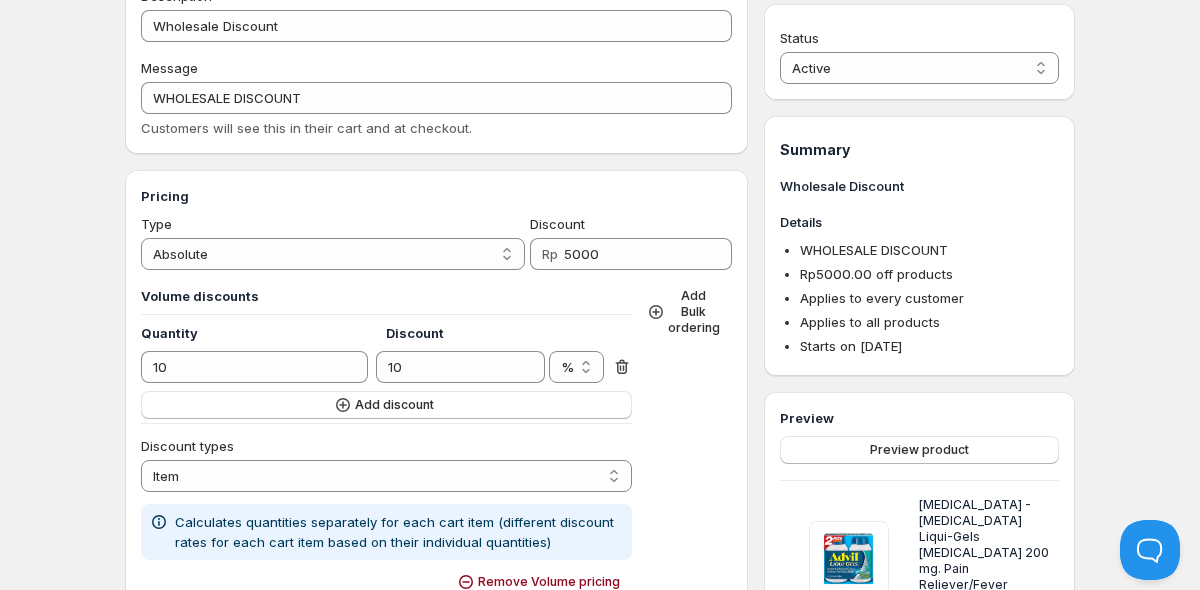 click 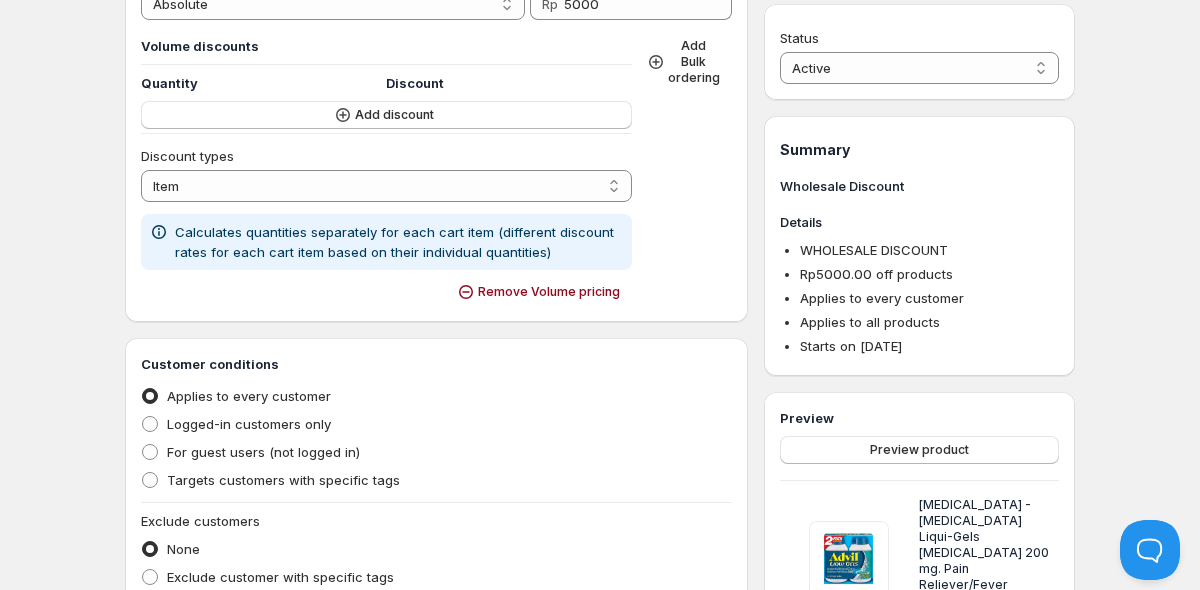 scroll, scrollTop: 378, scrollLeft: 0, axis: vertical 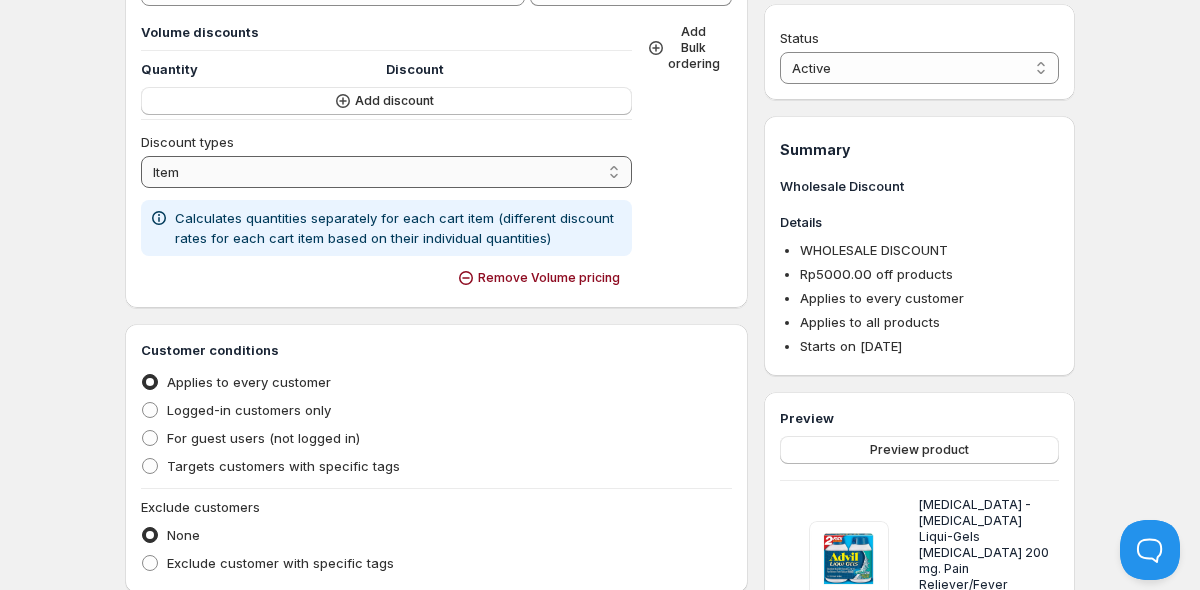 click on "Order Product Variant Item" at bounding box center (386, 172) 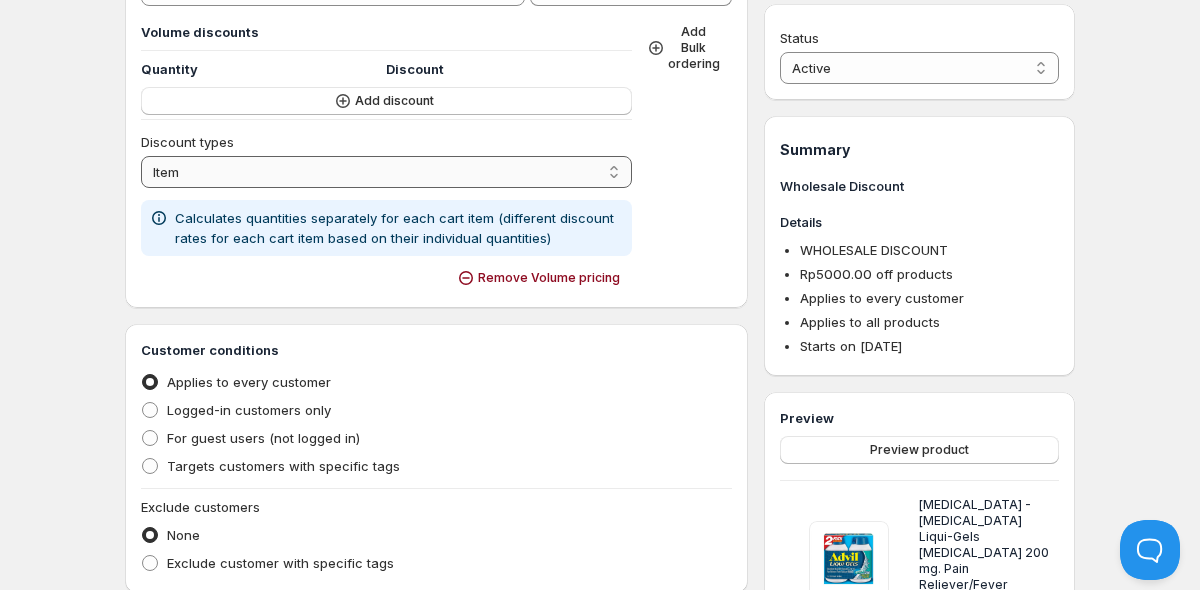 select on "1" 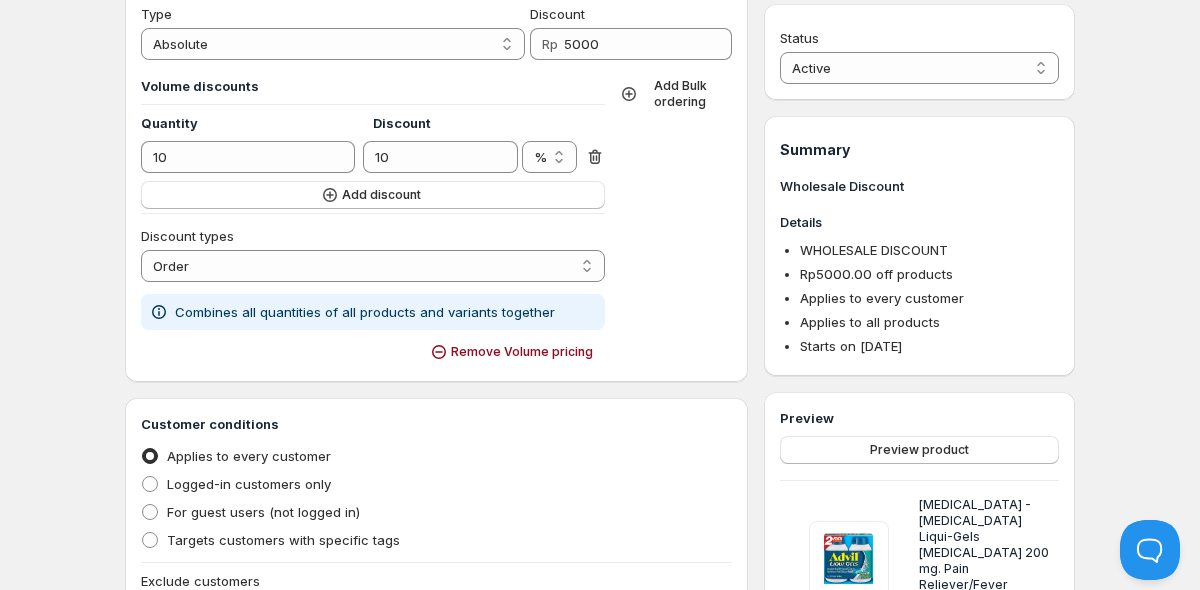 scroll, scrollTop: 272, scrollLeft: 0, axis: vertical 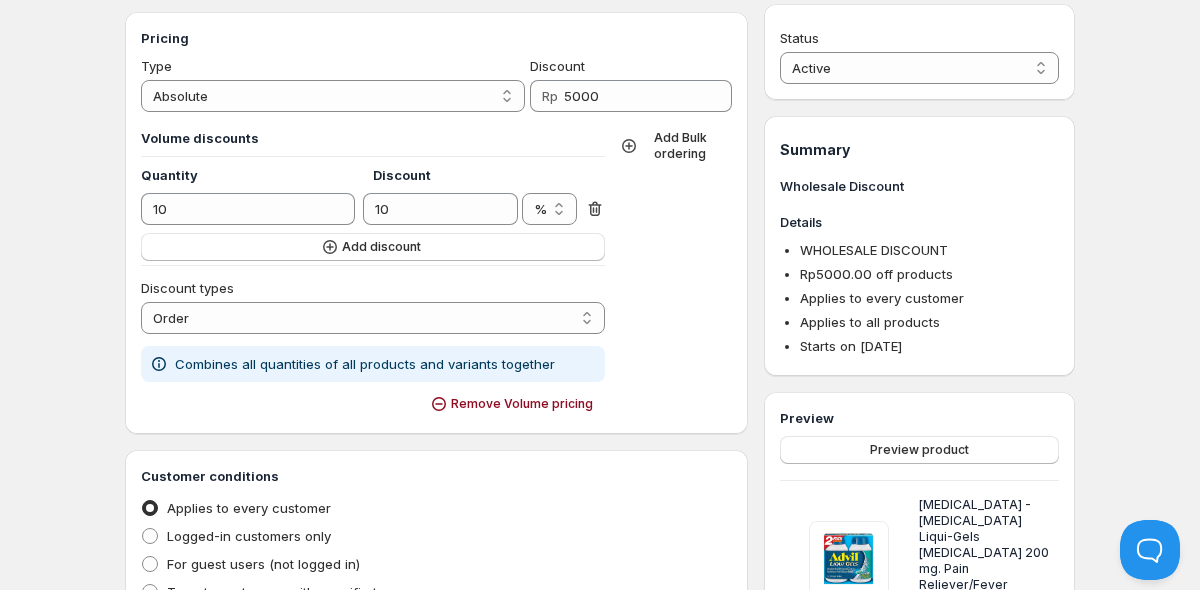 click 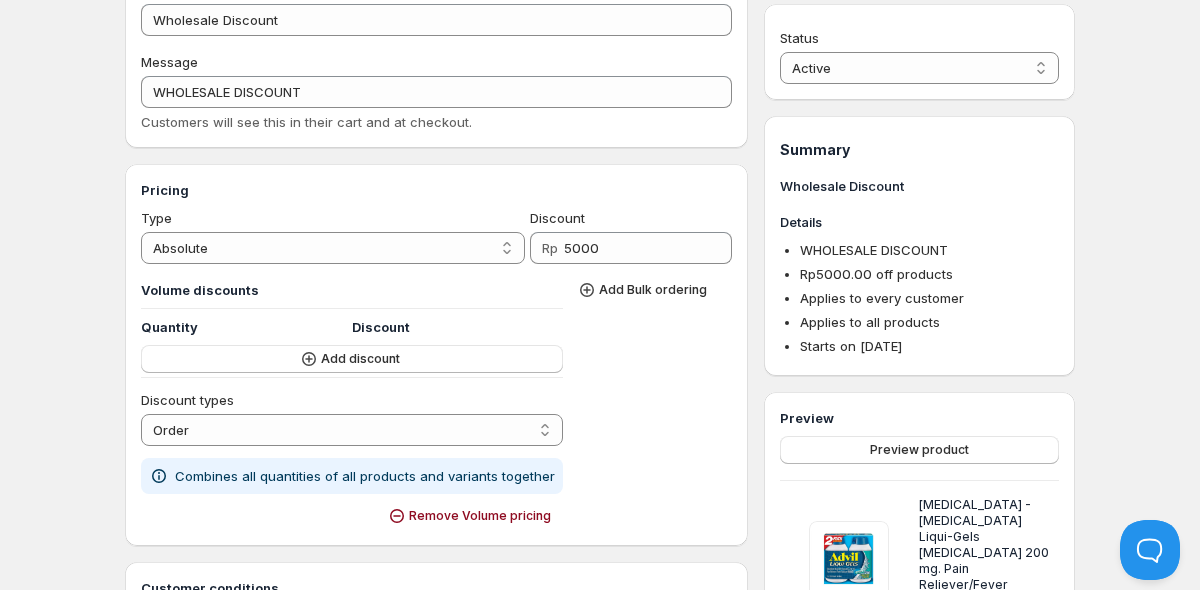 scroll, scrollTop: 0, scrollLeft: 0, axis: both 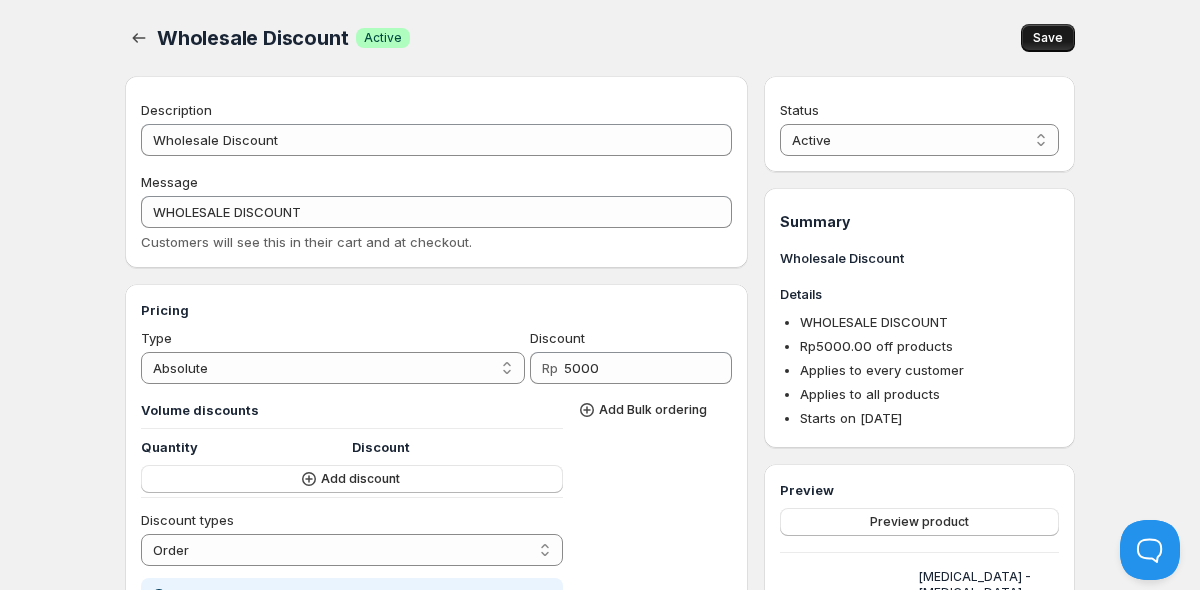 click on "Save" at bounding box center (1048, 38) 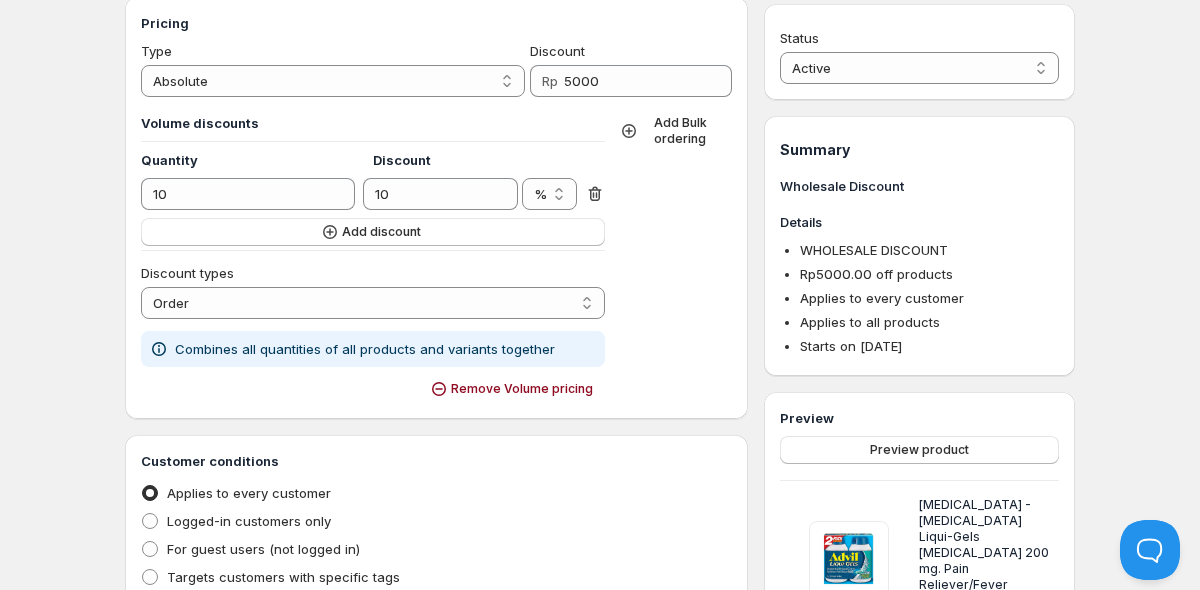 scroll, scrollTop: 265, scrollLeft: 0, axis: vertical 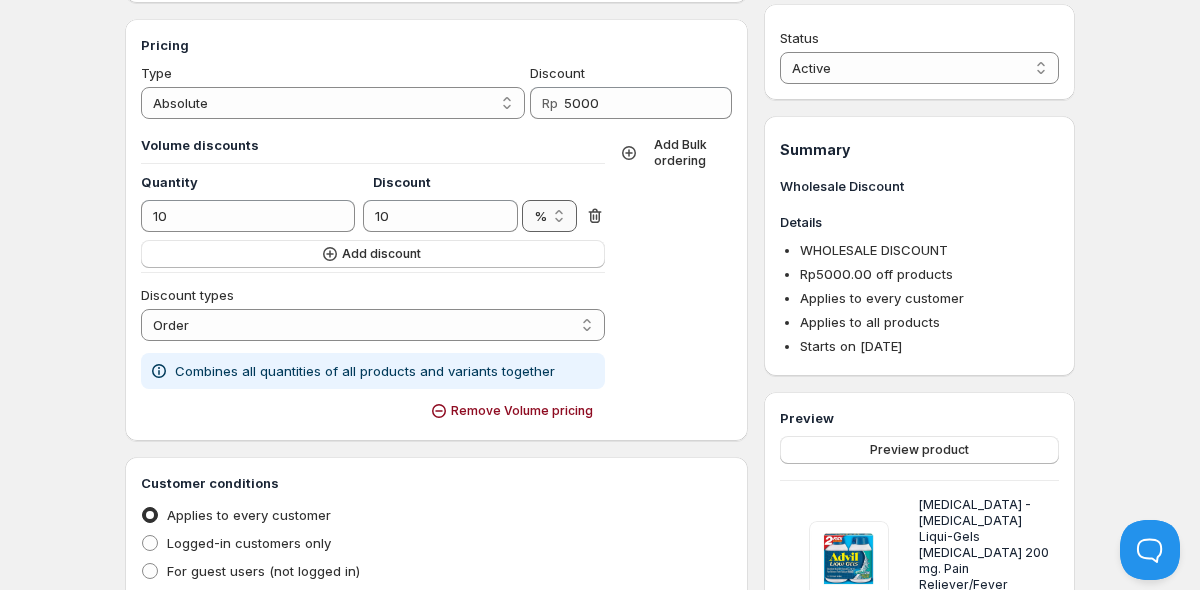click on "% Rp" at bounding box center (549, 216) 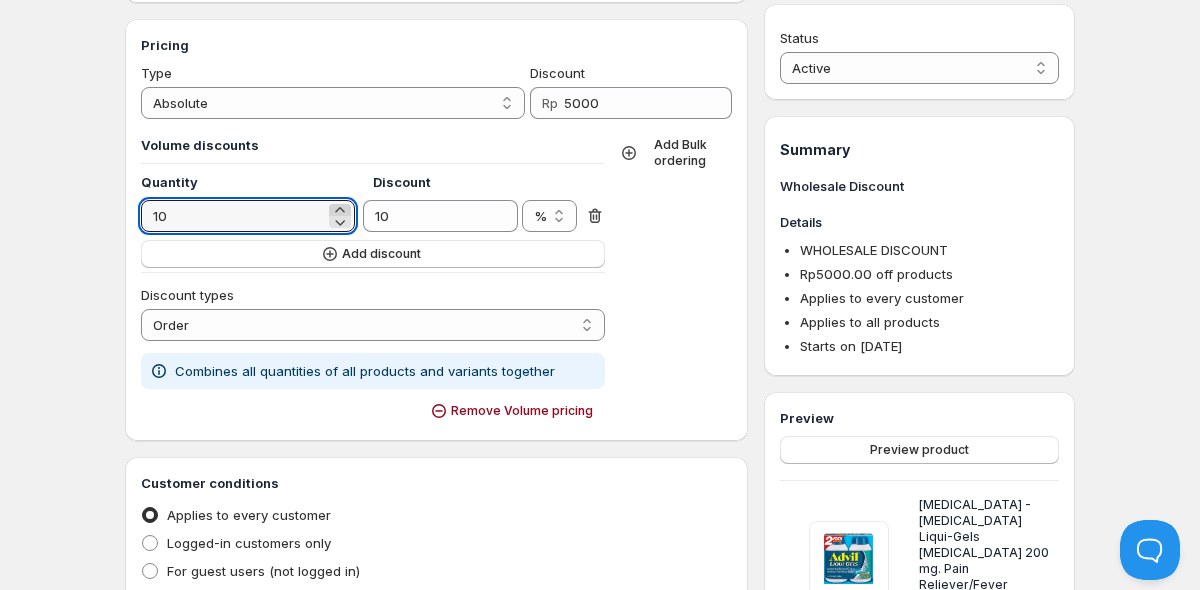 click 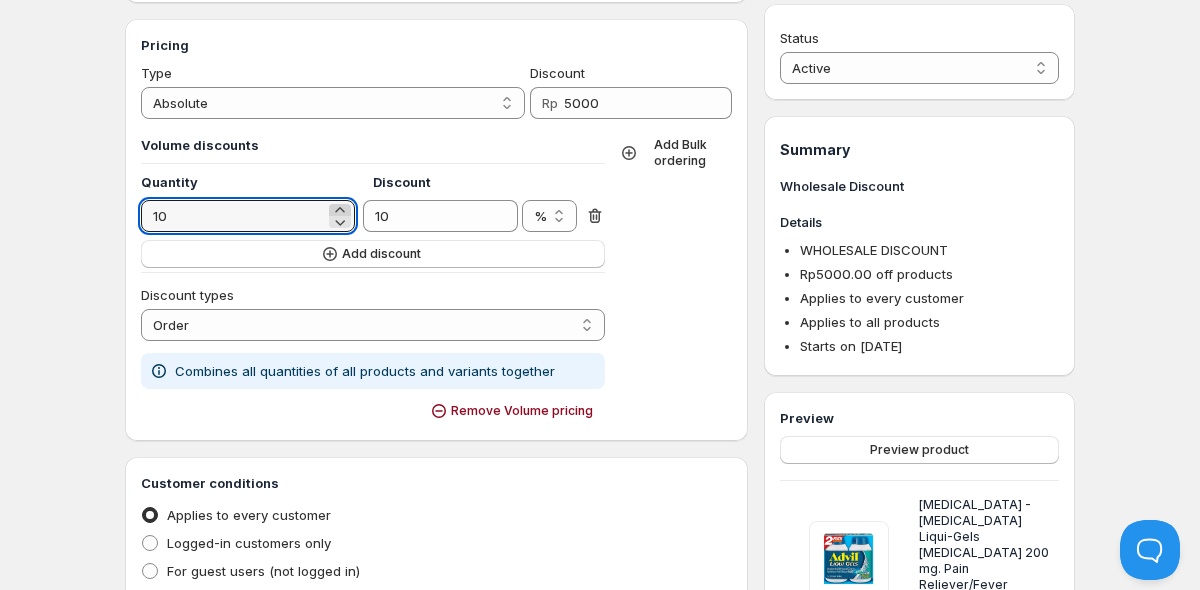 click 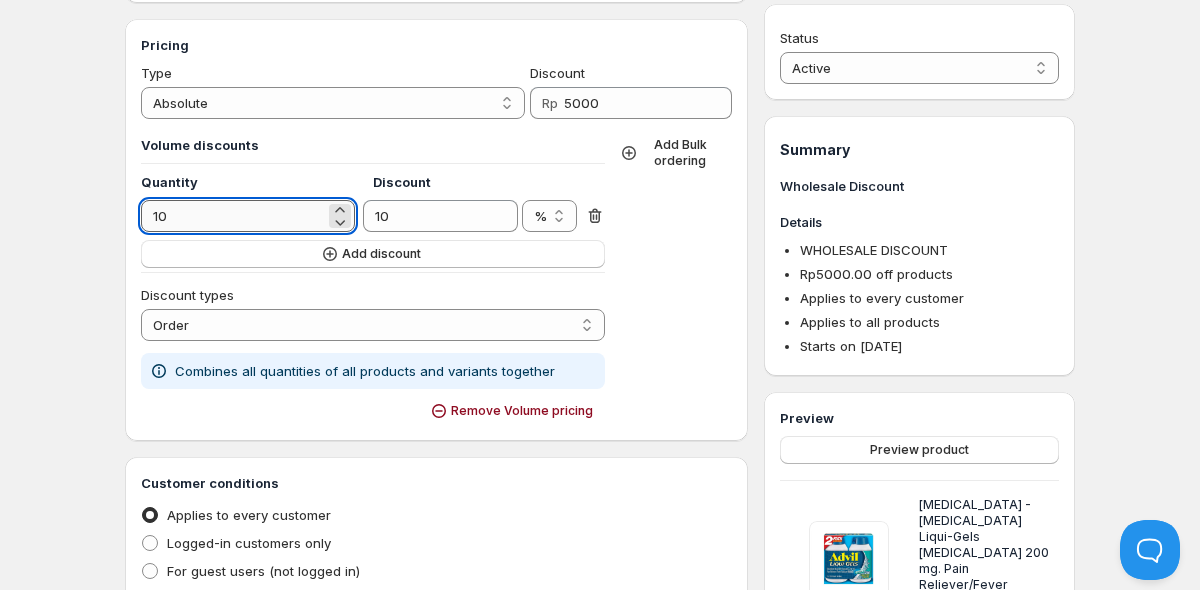 click on "10" at bounding box center (233, 216) 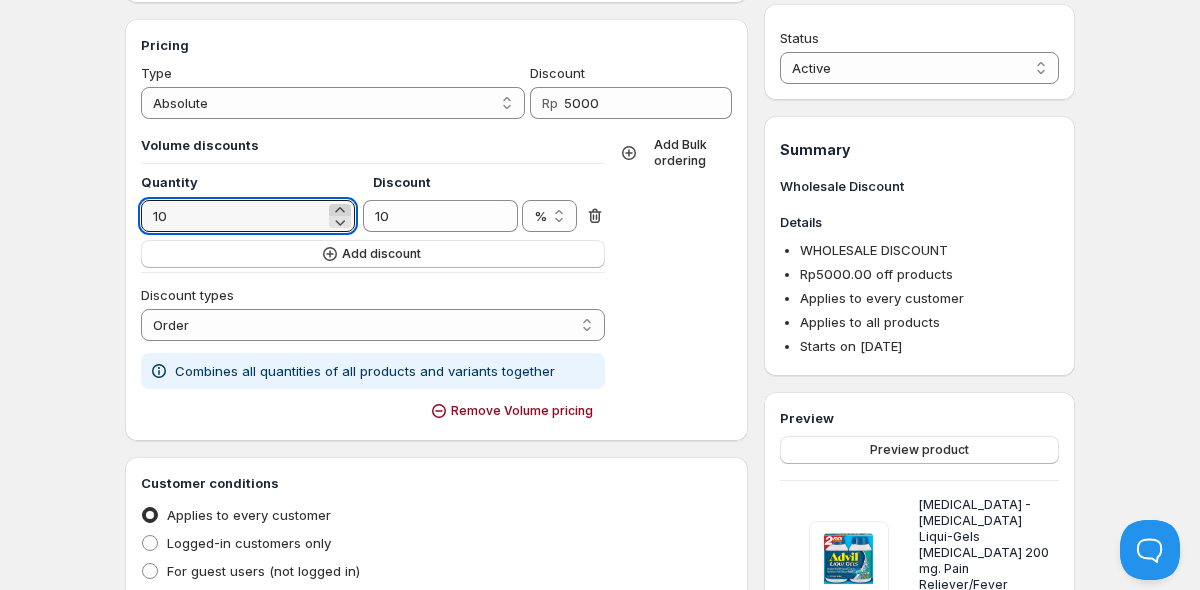 click 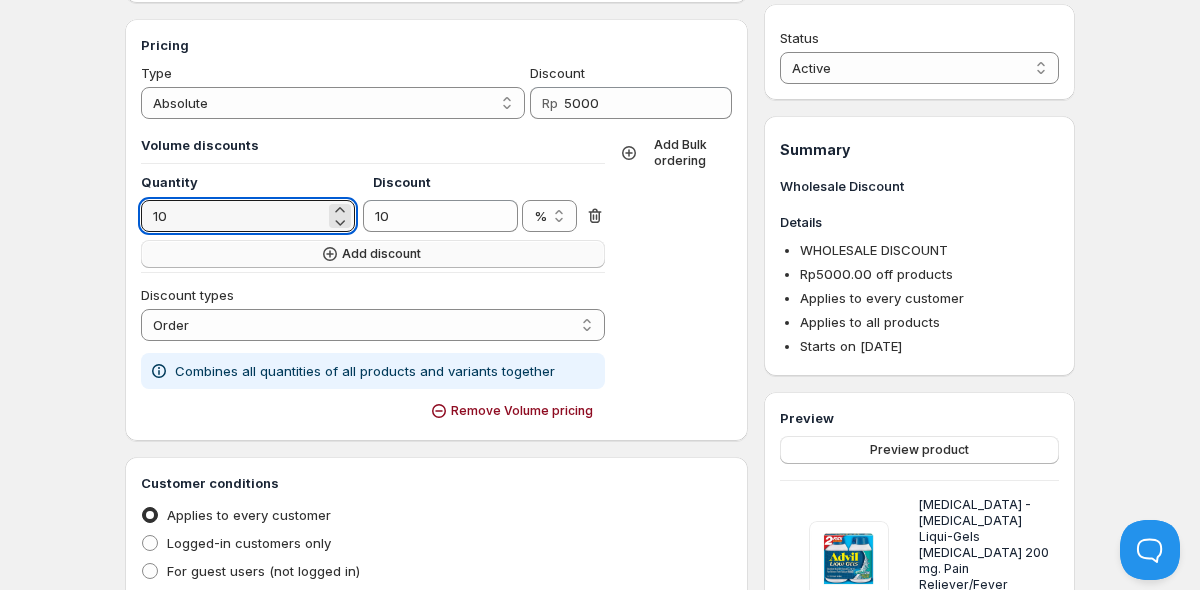 click on "Add discount" at bounding box center [373, 254] 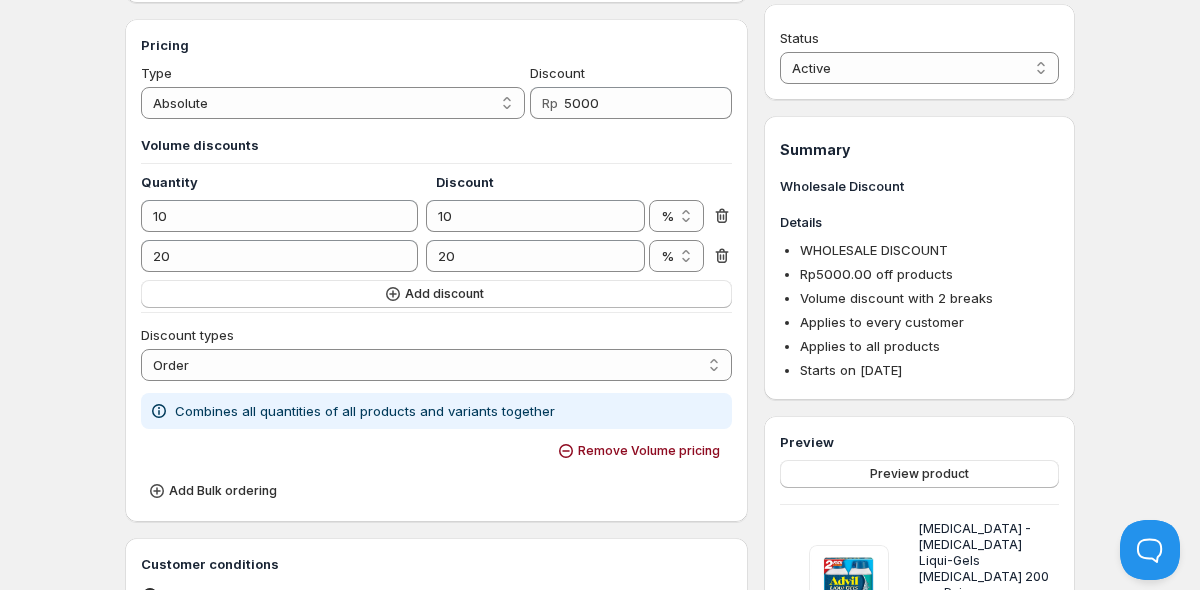click 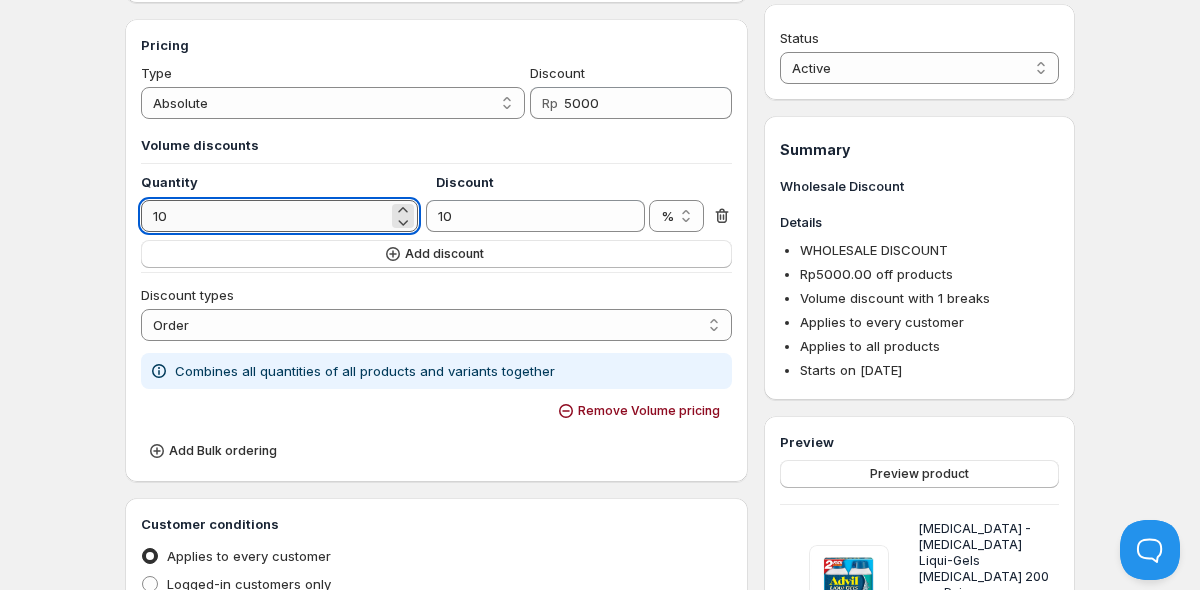 click on "10" at bounding box center [264, 216] 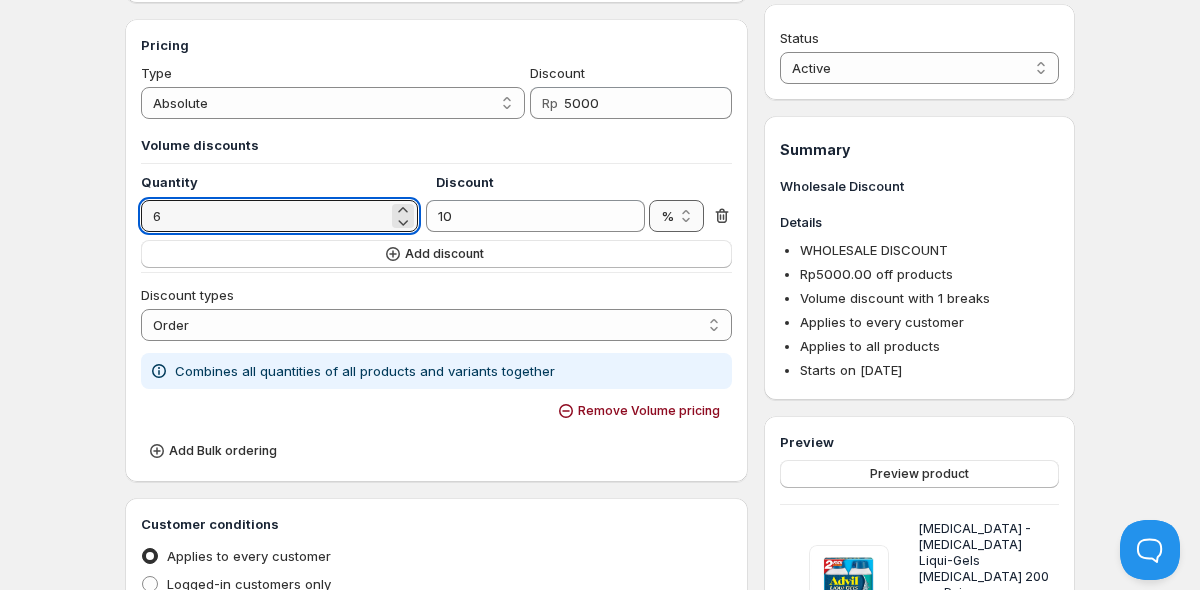 type on "6" 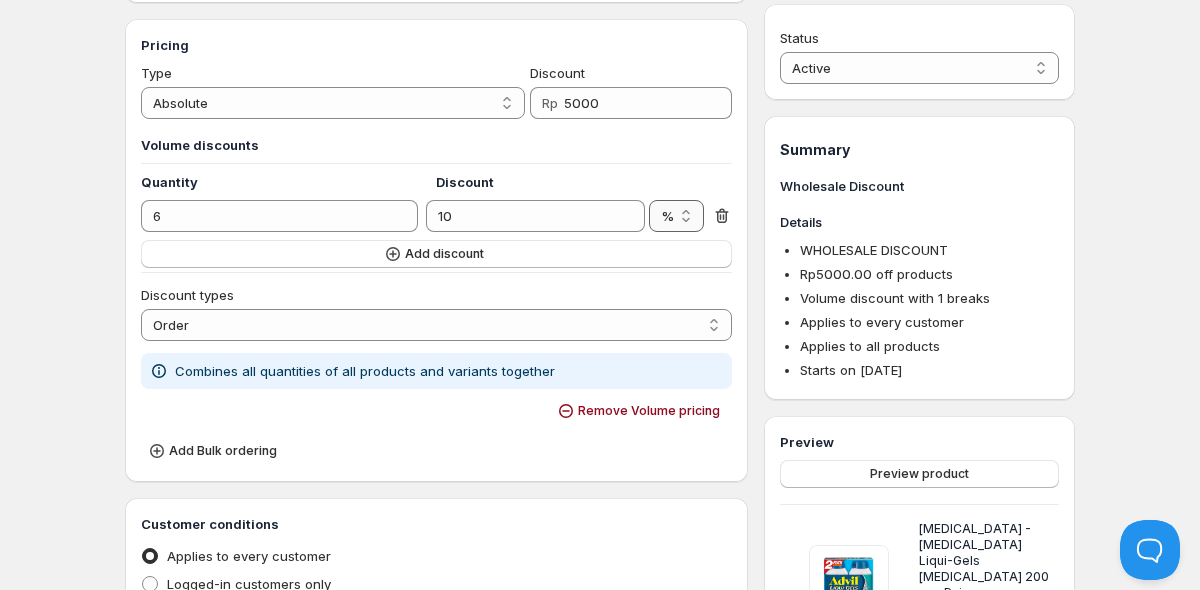 select on "Rp" 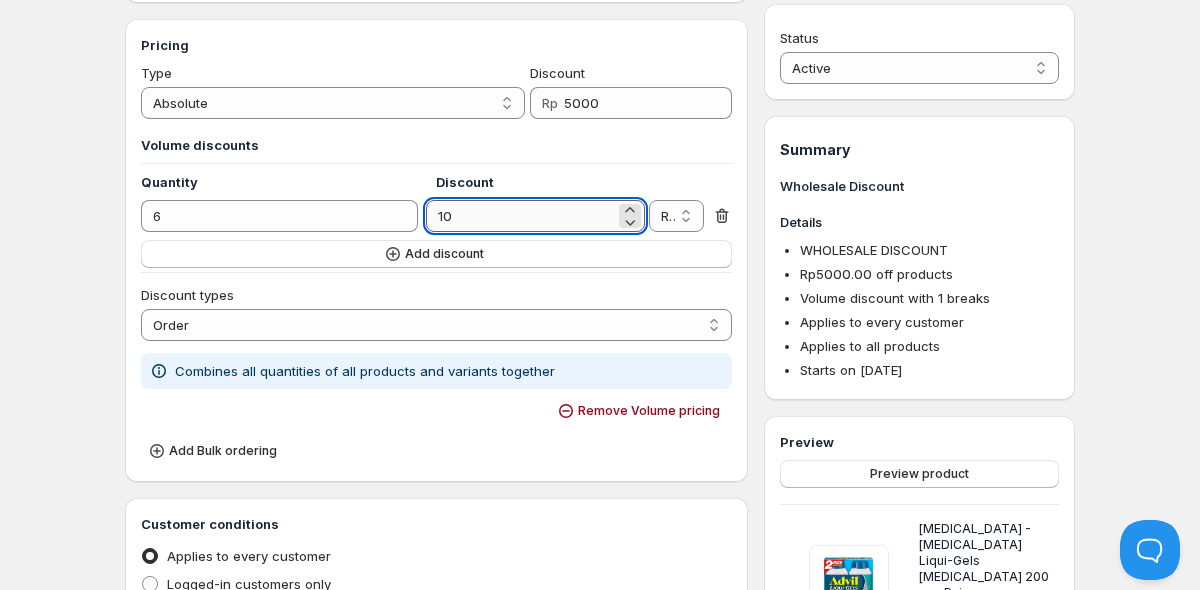 click on "10" at bounding box center [520, 216] 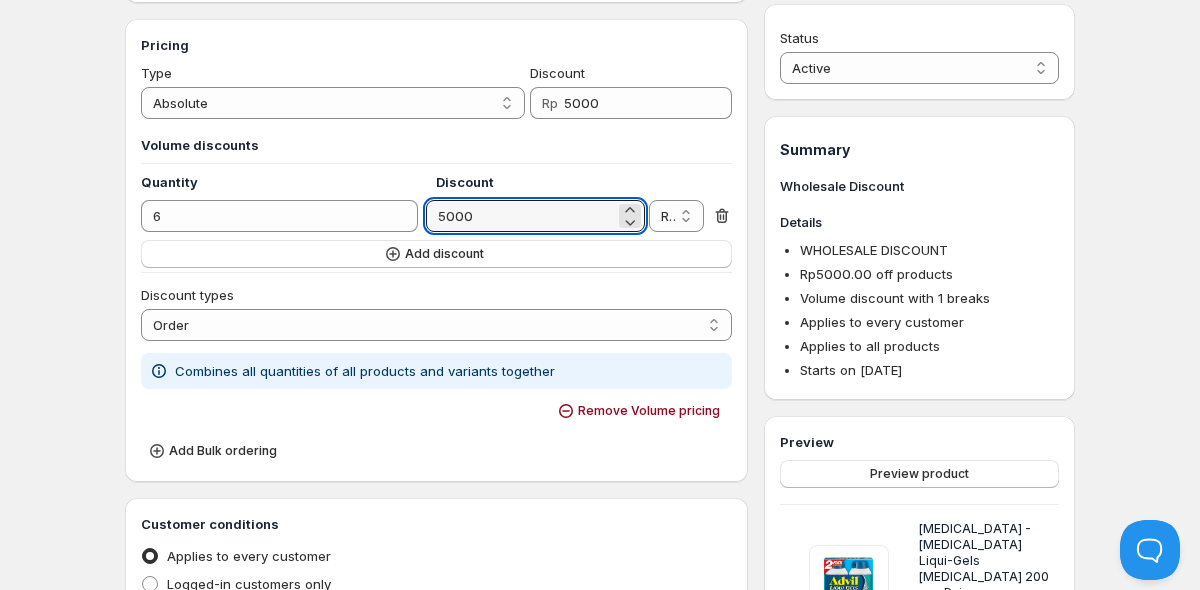 type on "5000" 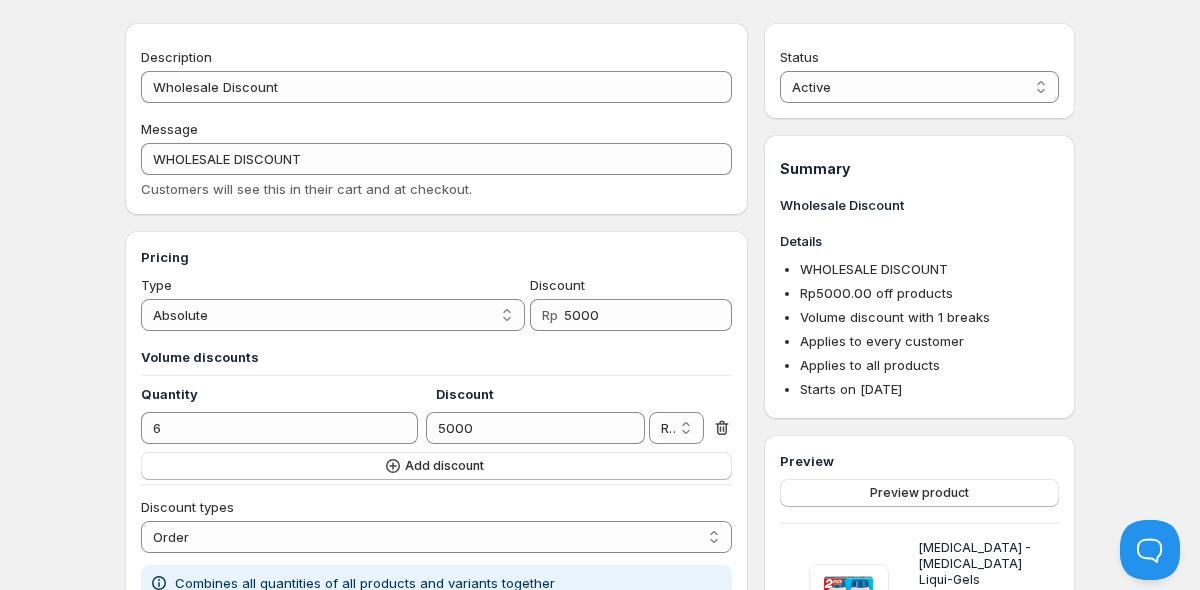 scroll, scrollTop: 20, scrollLeft: 0, axis: vertical 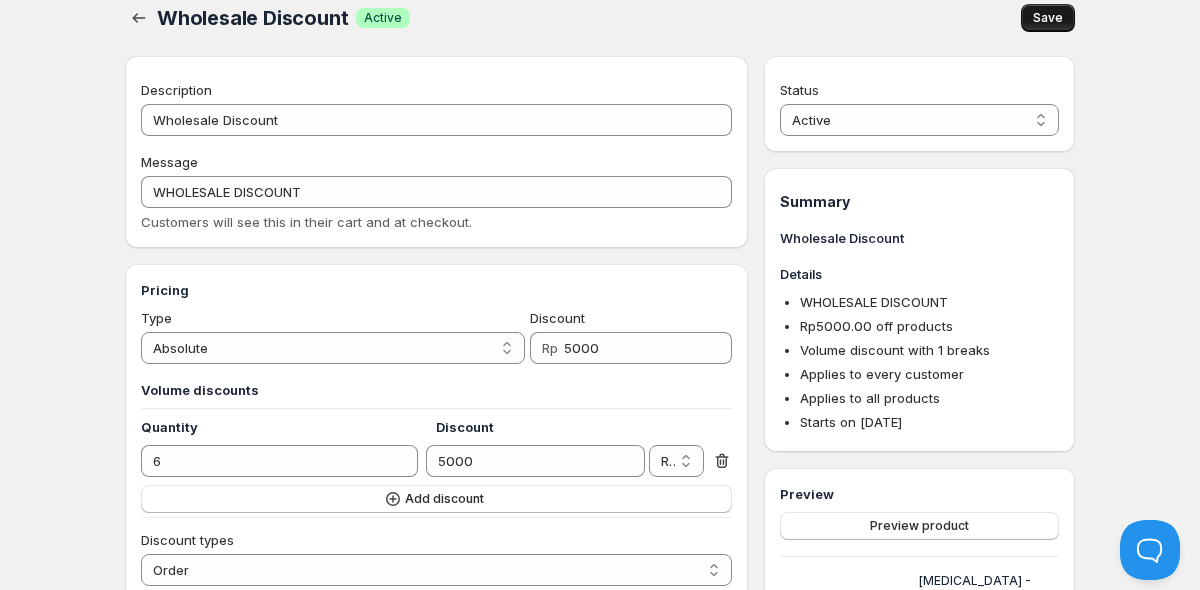click on "Save" at bounding box center (1048, 18) 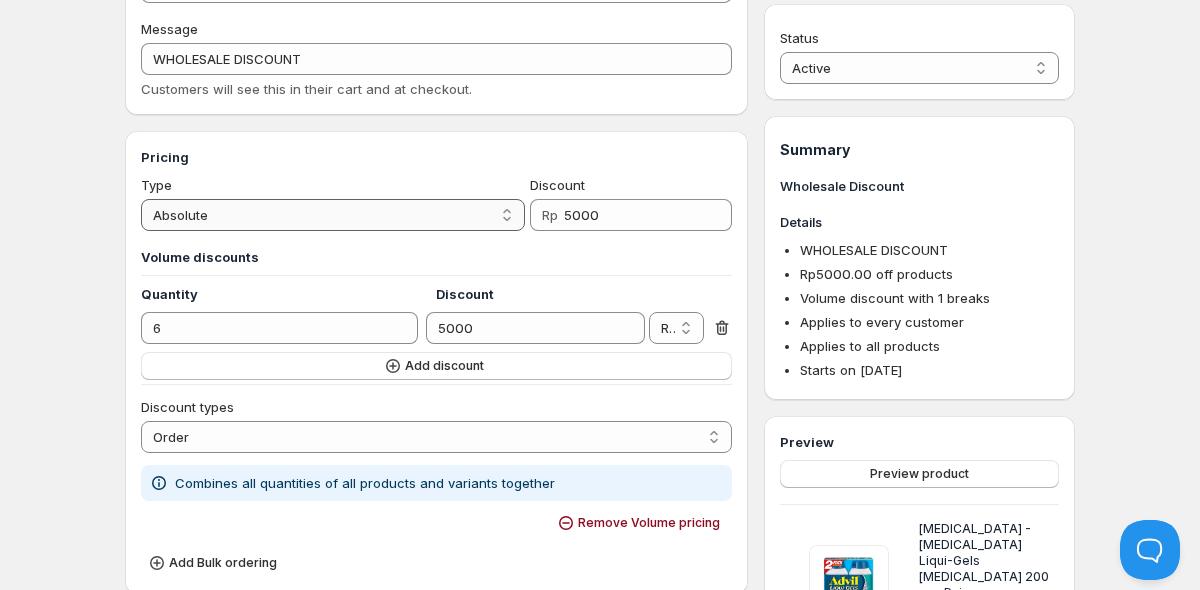 scroll, scrollTop: 156, scrollLeft: 0, axis: vertical 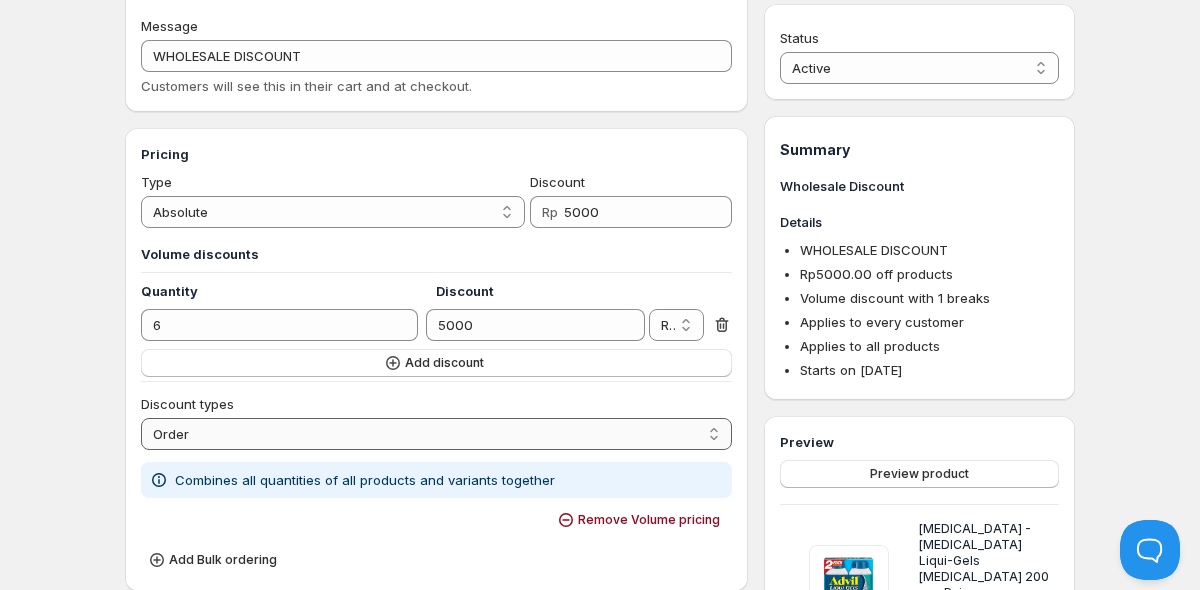 click on "Order Product Variant Item" at bounding box center [436, 434] 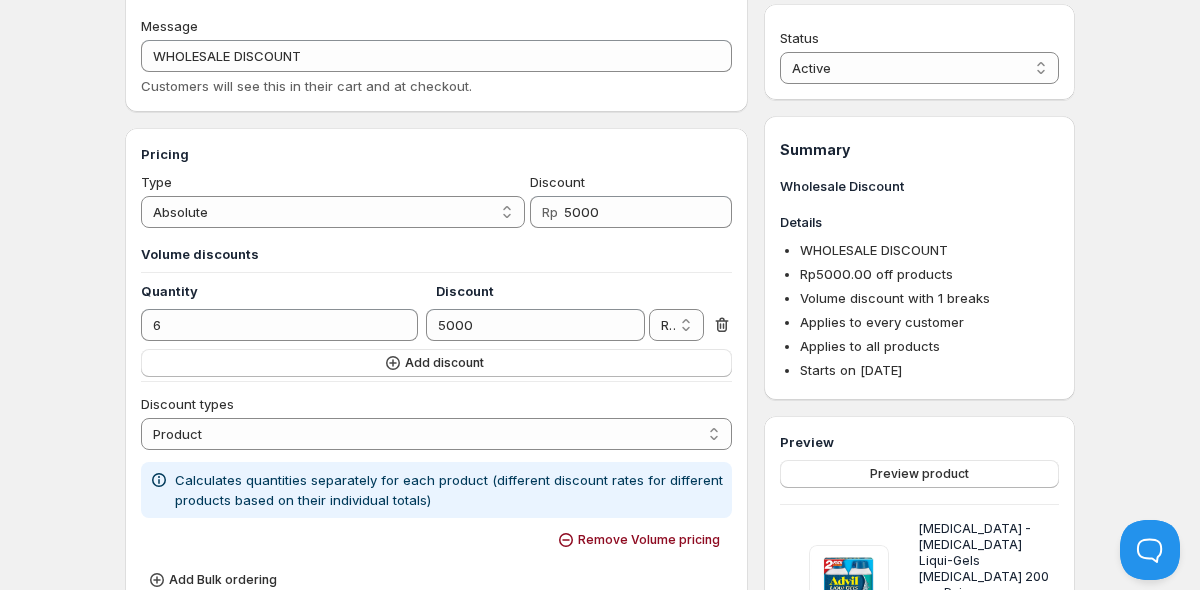 click on "Discount types" at bounding box center [436, 404] 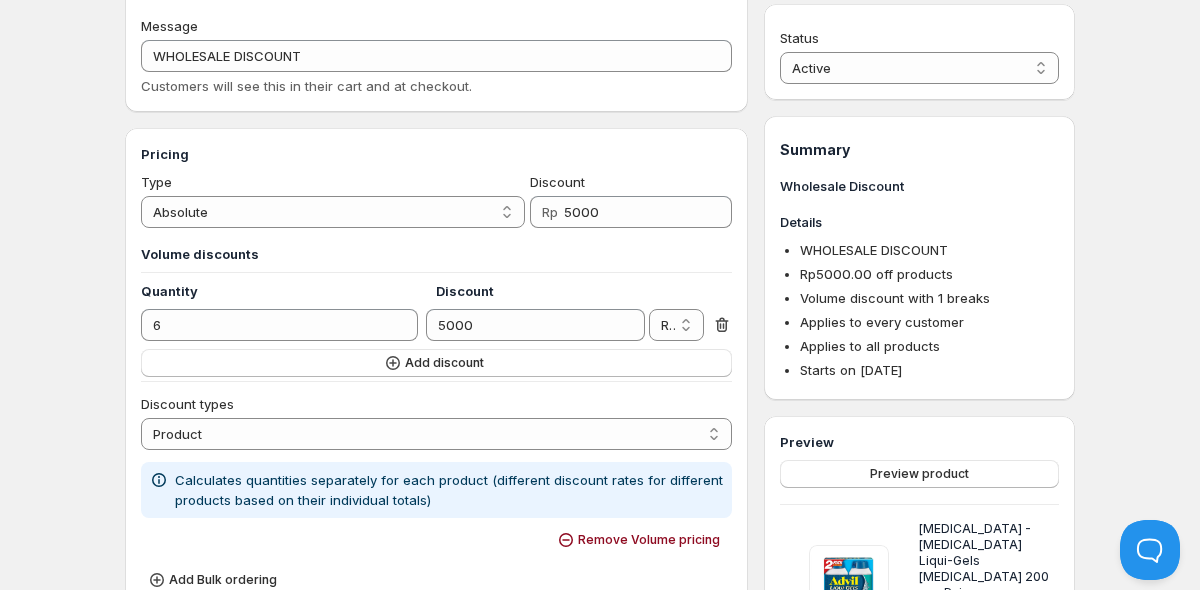 scroll, scrollTop: 0, scrollLeft: 0, axis: both 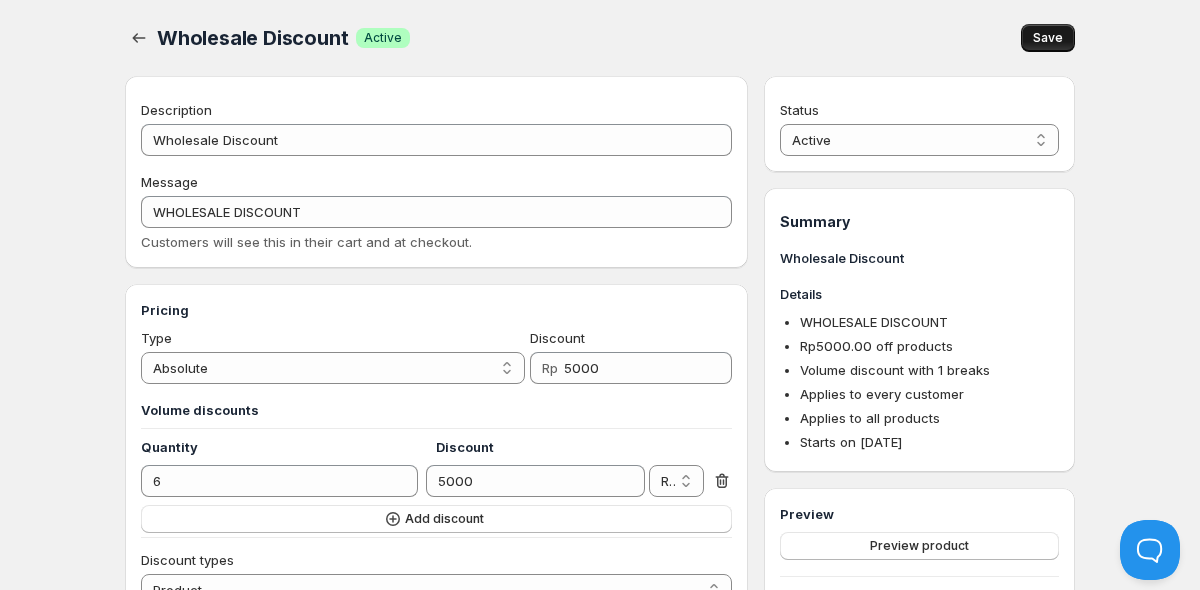 click on "Save" at bounding box center (1048, 38) 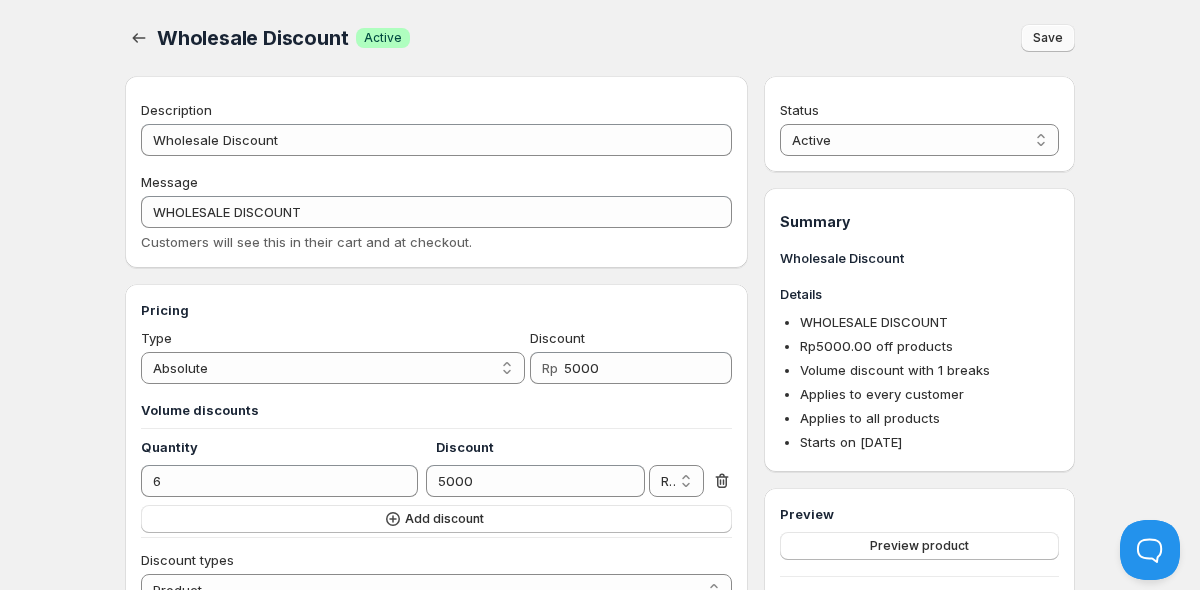 click on "Save" at bounding box center [1048, 38] 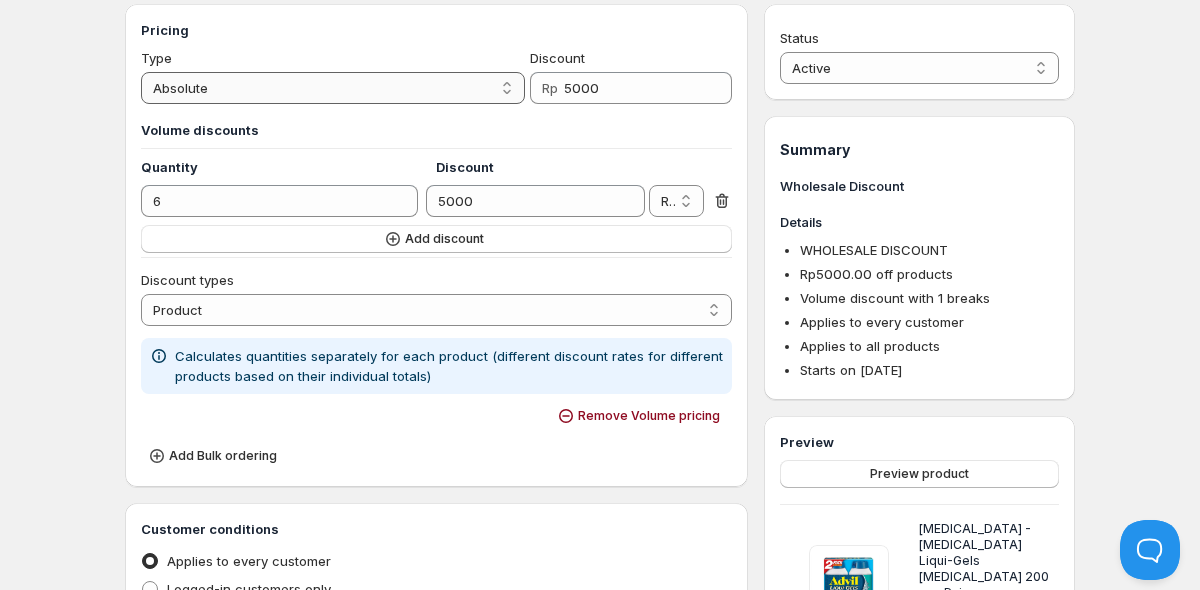 scroll, scrollTop: 295, scrollLeft: 0, axis: vertical 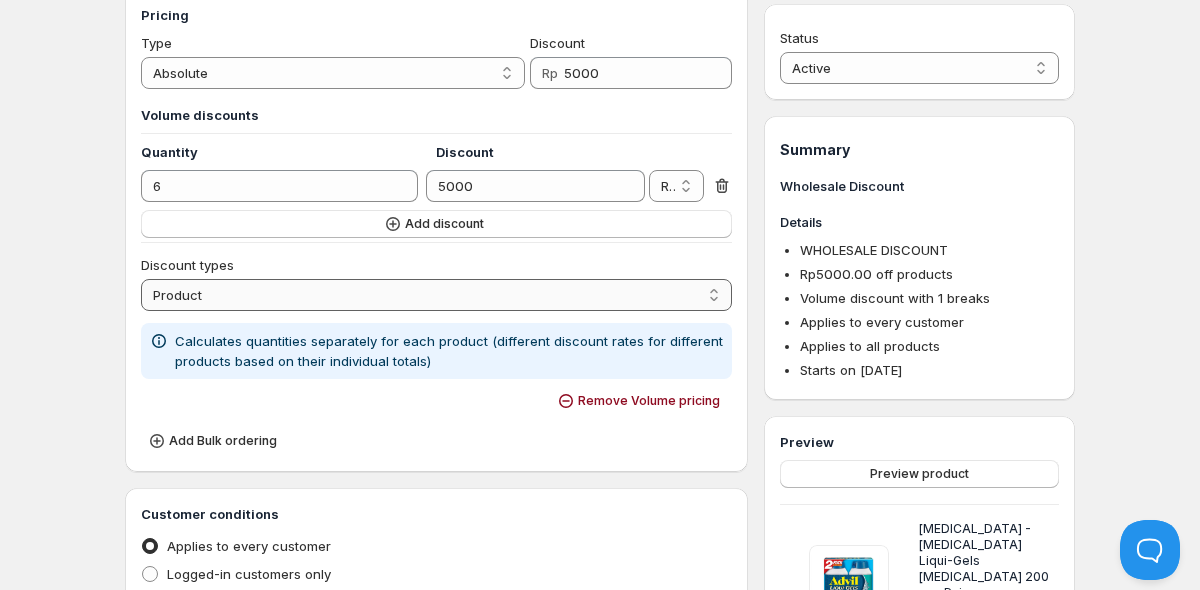click on "Order Product Variant Item" at bounding box center [436, 295] 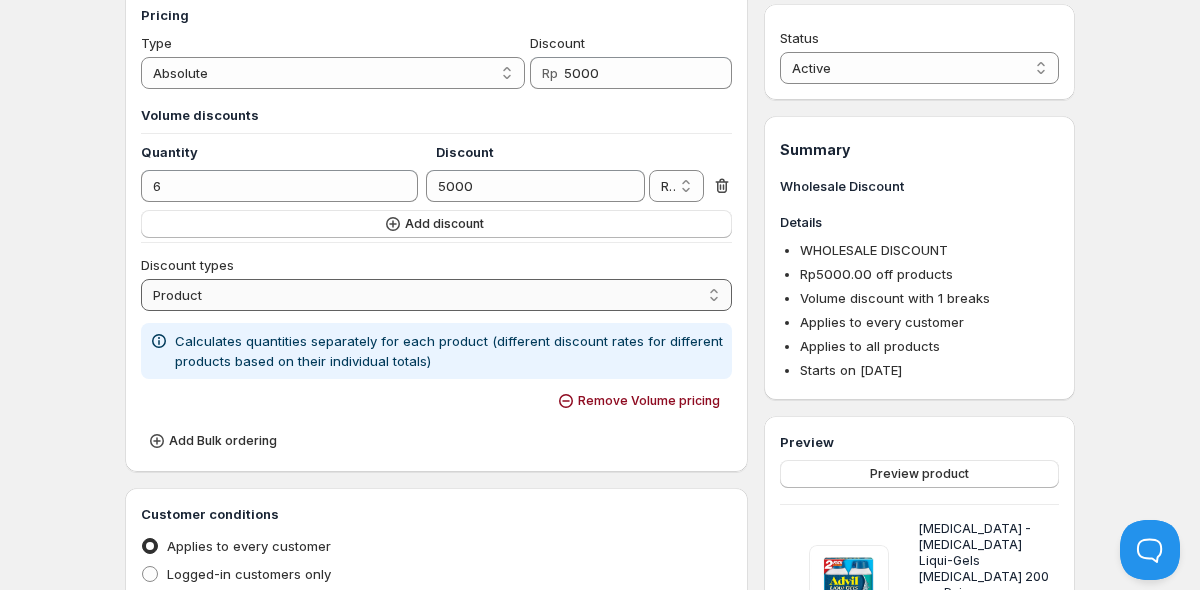 select on "4" 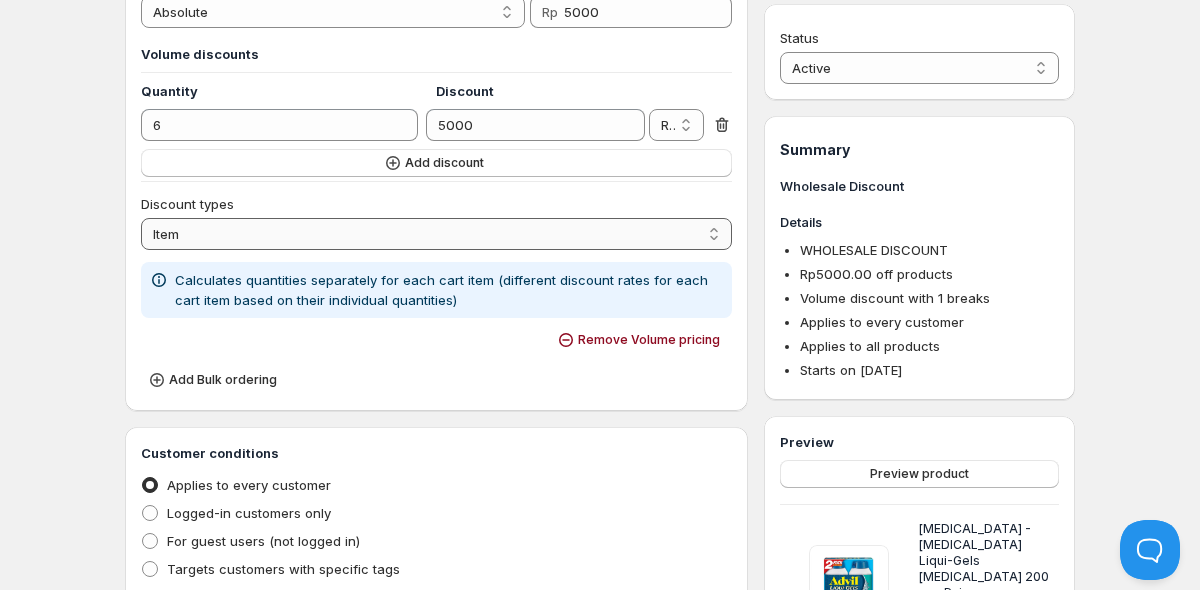 scroll, scrollTop: 352, scrollLeft: 0, axis: vertical 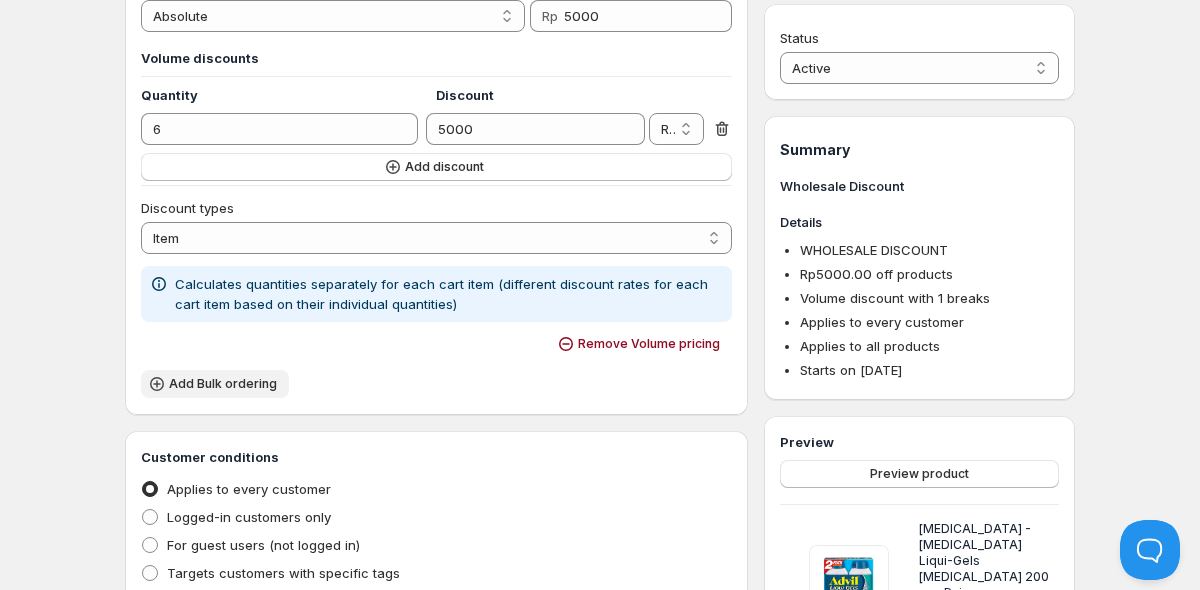 click 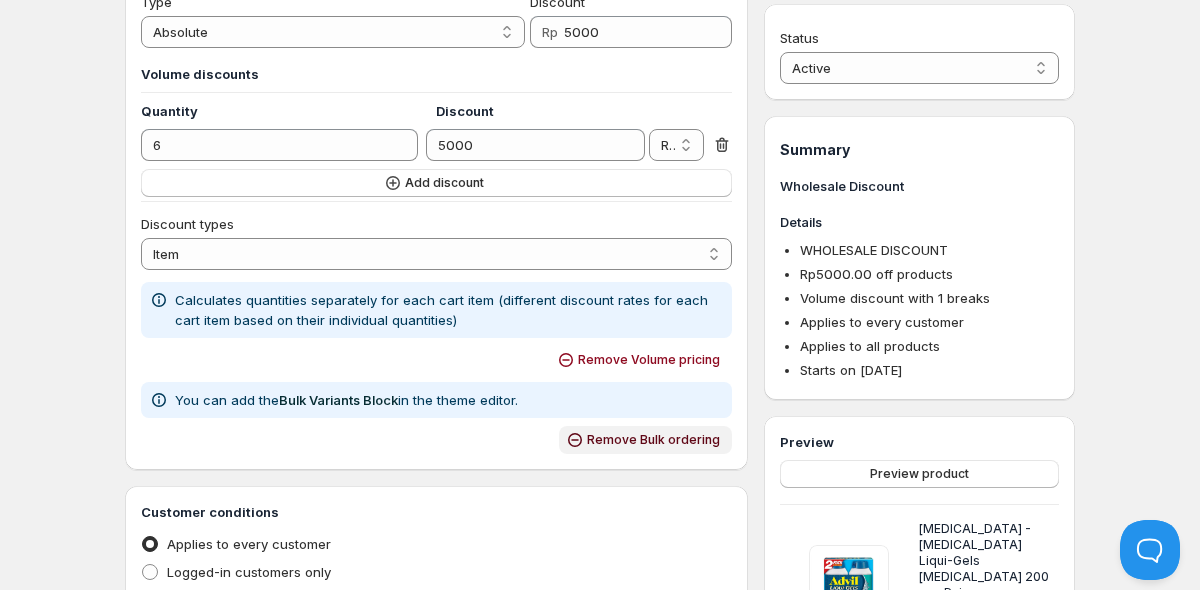 scroll, scrollTop: 326, scrollLeft: 0, axis: vertical 